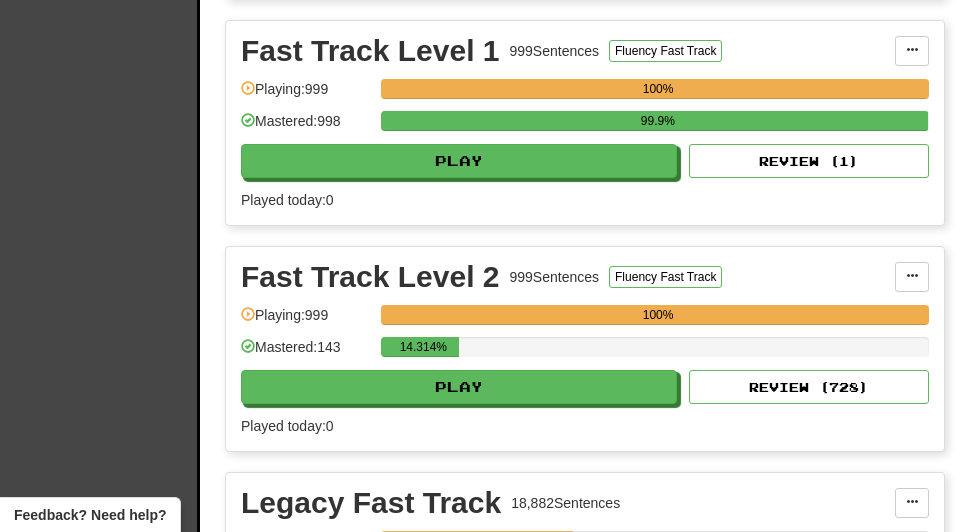 scroll, scrollTop: 748, scrollLeft: 0, axis: vertical 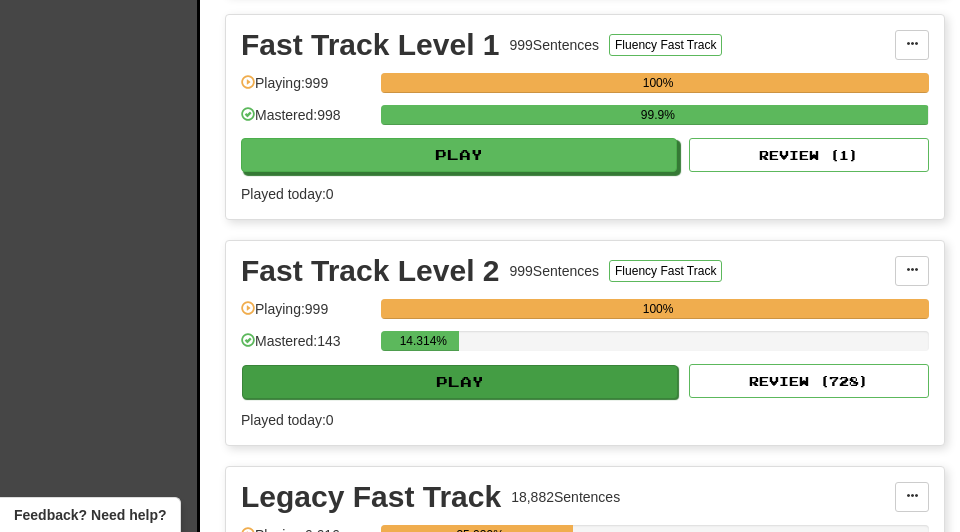 click on "Play" at bounding box center [460, 382] 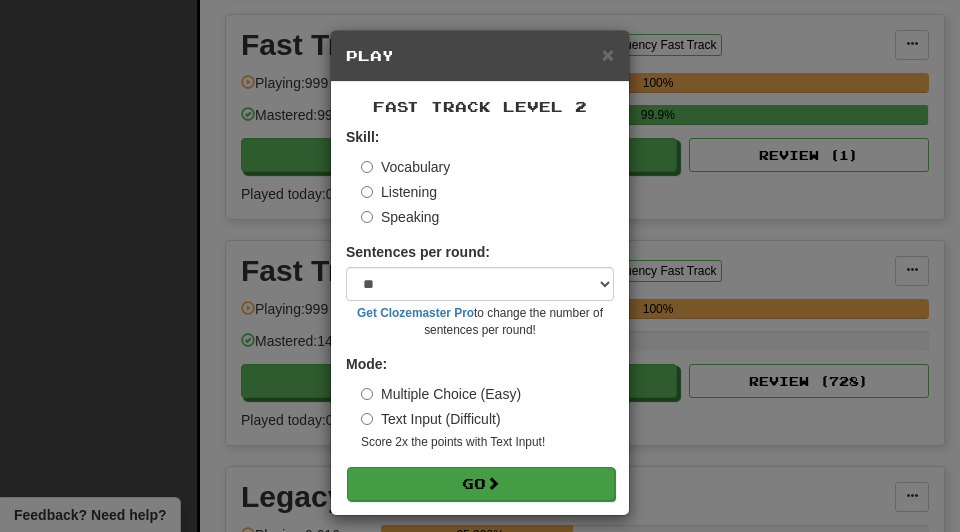 click on "Go" at bounding box center (481, 484) 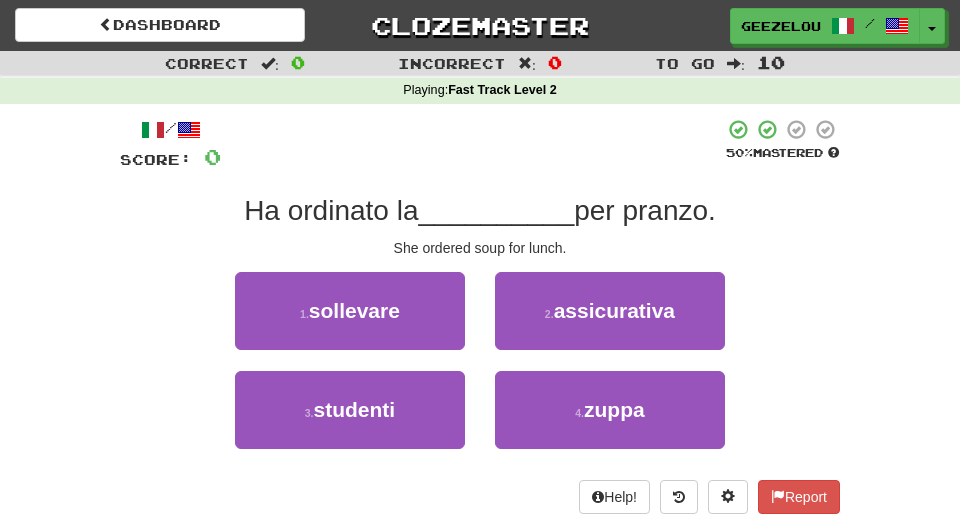 scroll, scrollTop: 0, scrollLeft: 0, axis: both 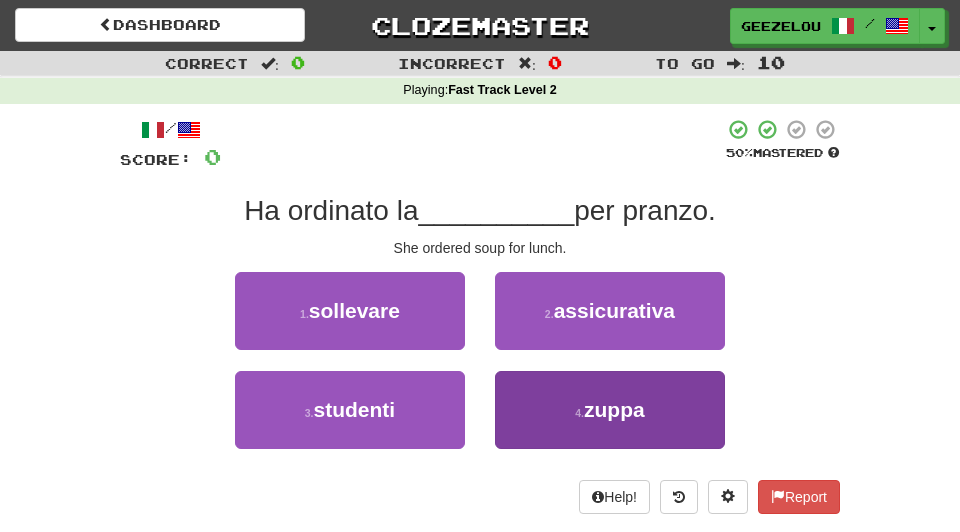 click on "zuppa" at bounding box center [614, 409] 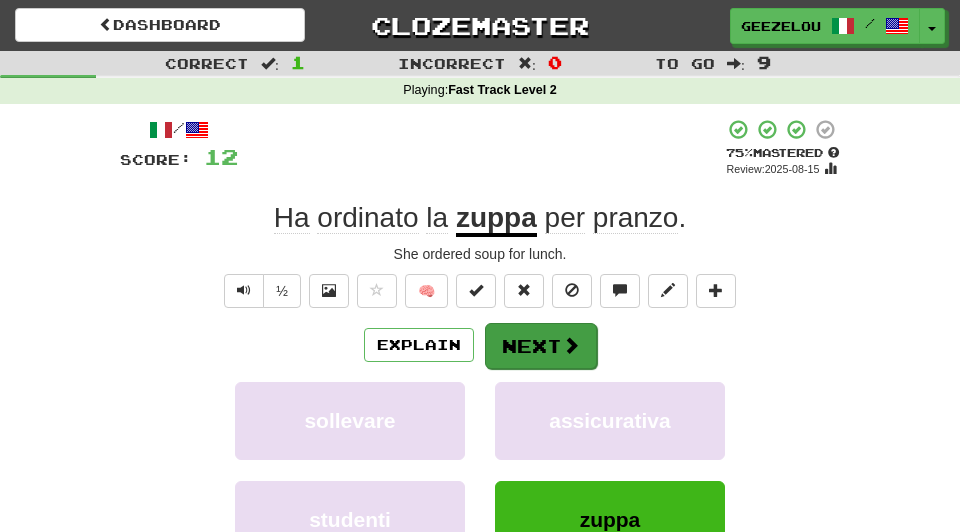 click on "Next" at bounding box center (541, 346) 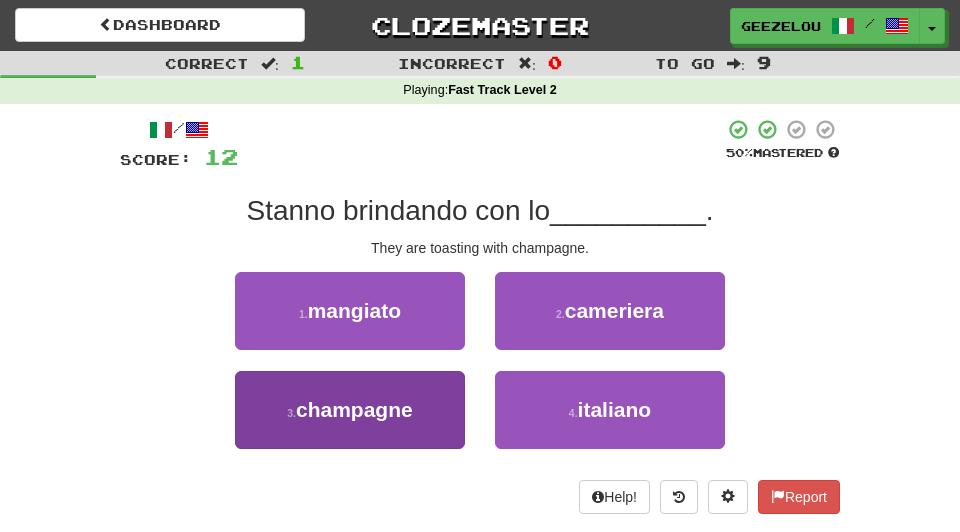click on "champagne" at bounding box center (354, 409) 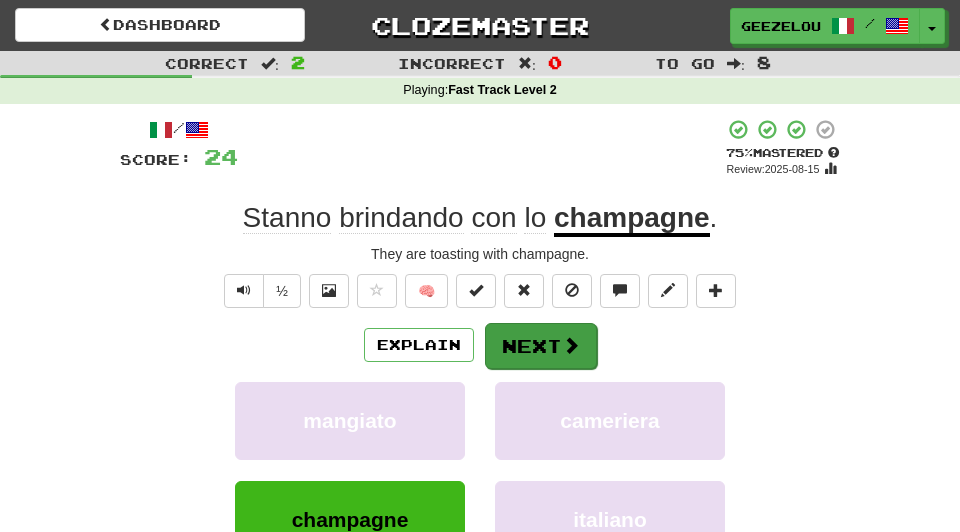 click on "Next" at bounding box center (541, 346) 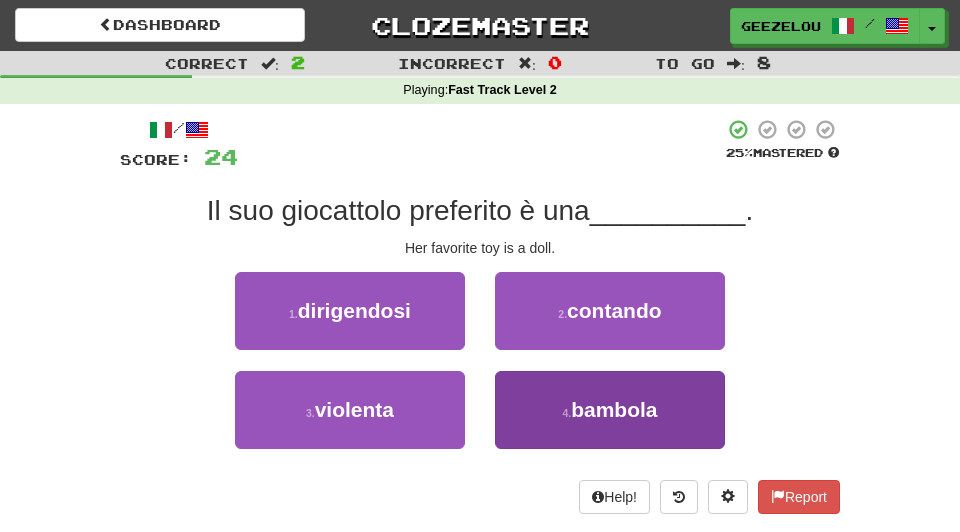 click on "4 .  bambola" at bounding box center (610, 410) 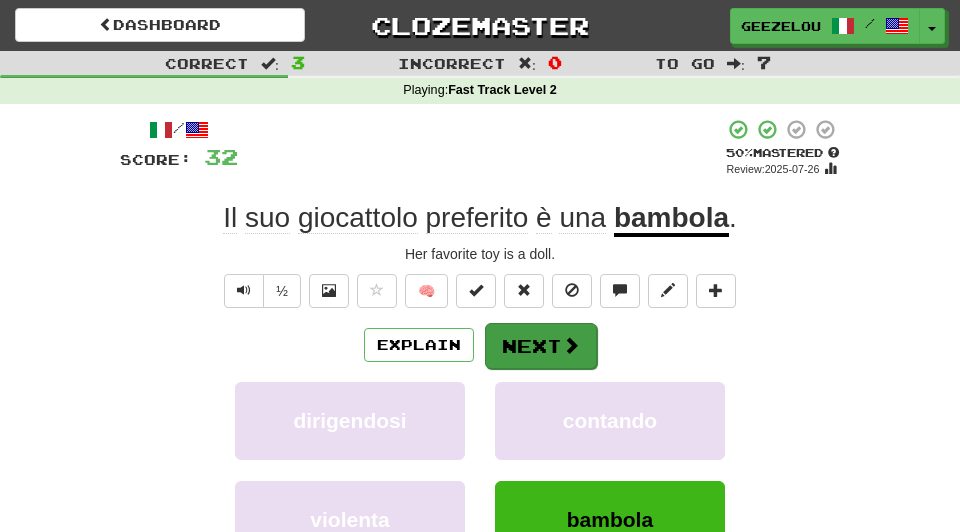 click on "Next" at bounding box center (541, 346) 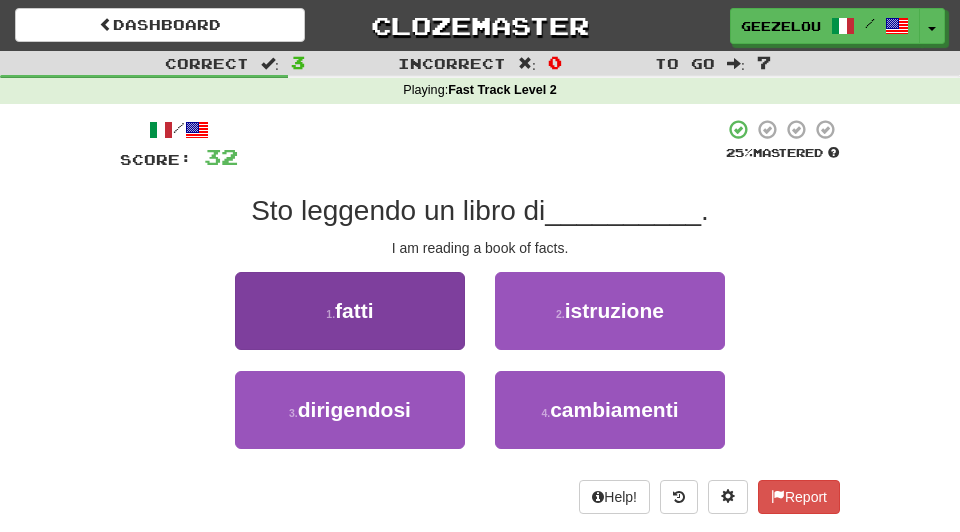 click on "1 .  fatti" at bounding box center (350, 311) 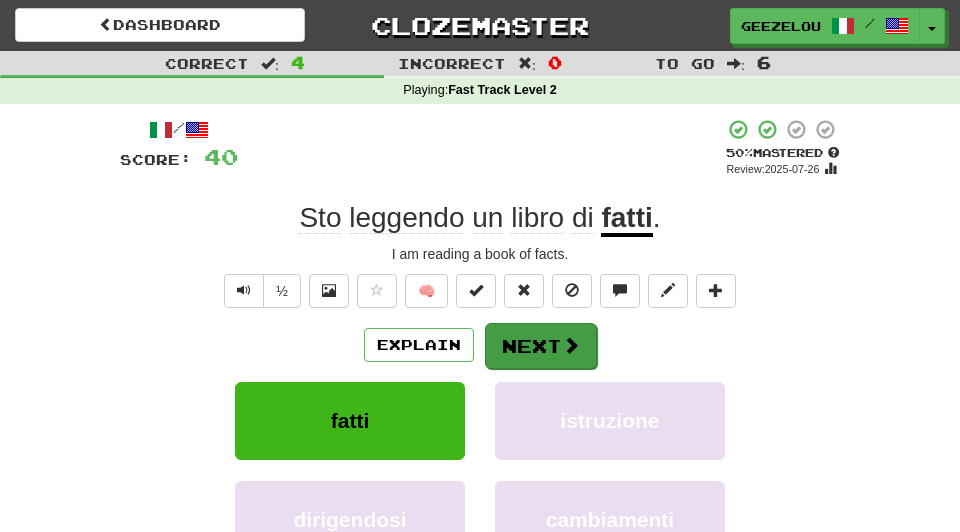 click on "Next" at bounding box center [541, 346] 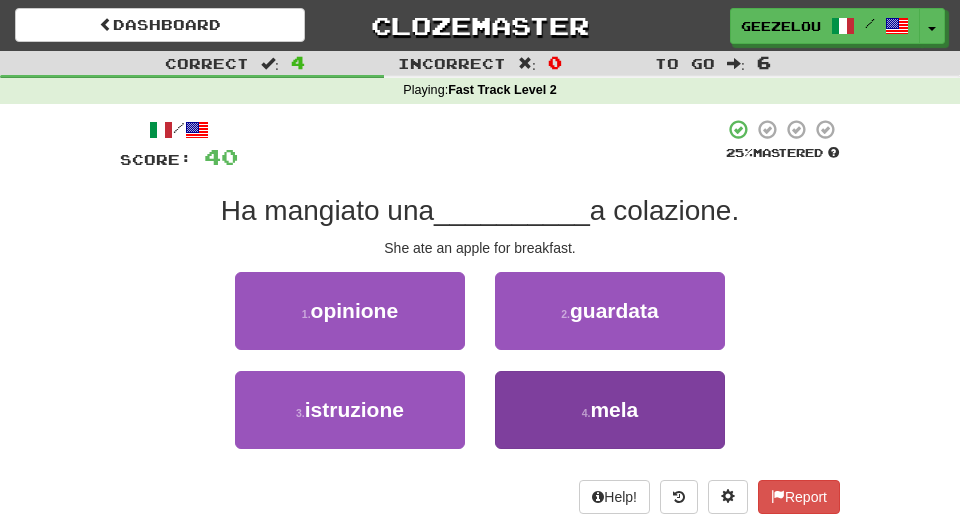click on "4 .  mela" at bounding box center [610, 410] 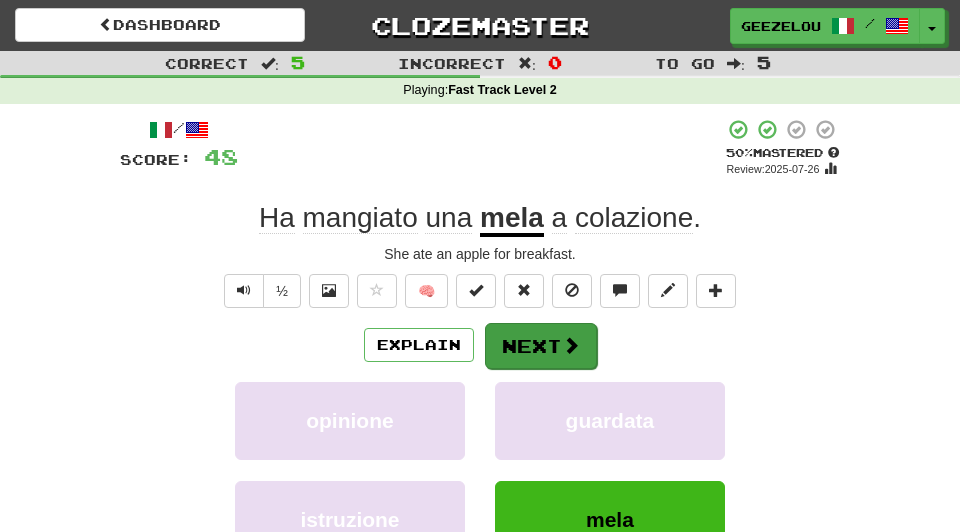 click on "Next" at bounding box center (541, 346) 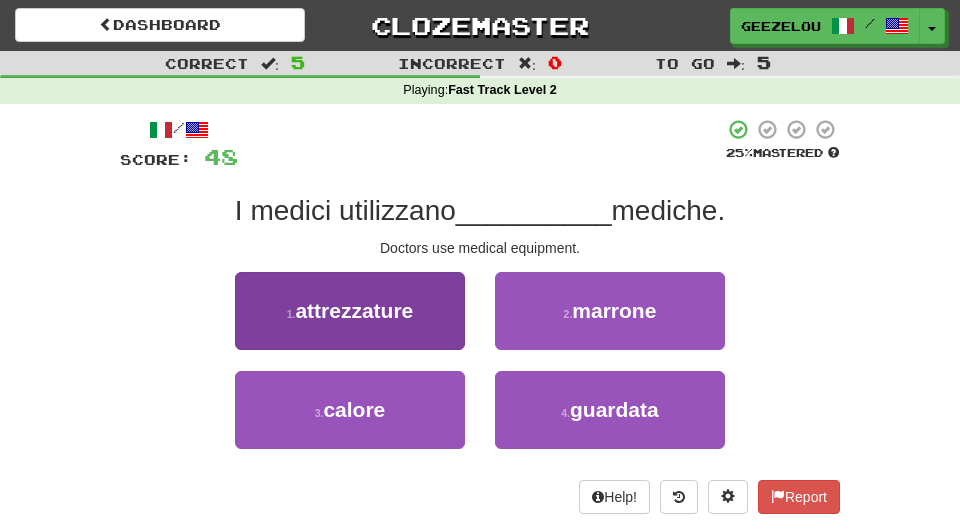 click on "attrezzature" at bounding box center [354, 310] 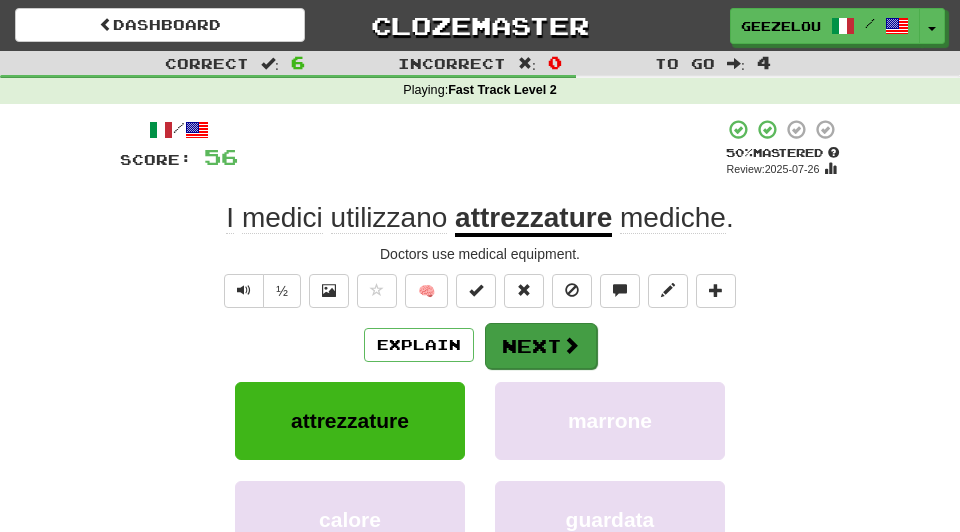 click on "Next" at bounding box center [541, 346] 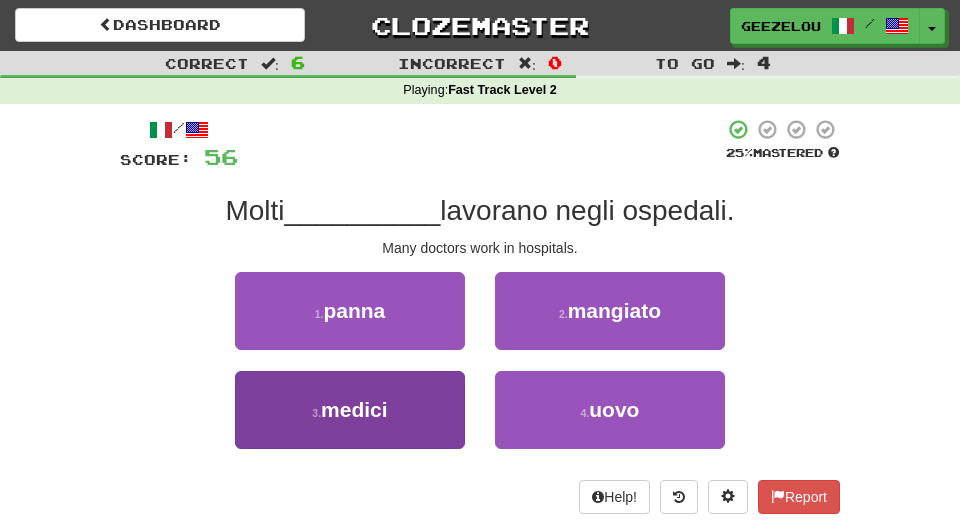 click on "medici" at bounding box center (354, 409) 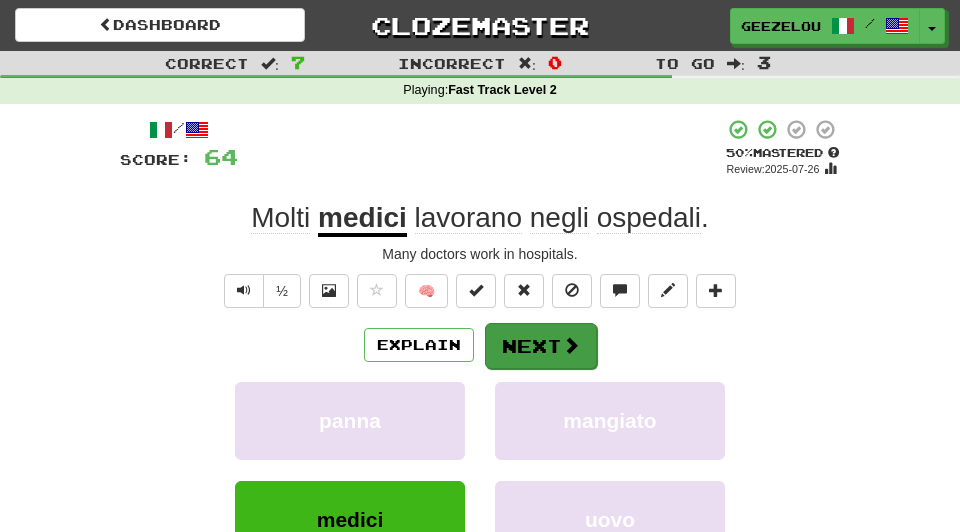 click on "Next" at bounding box center [541, 346] 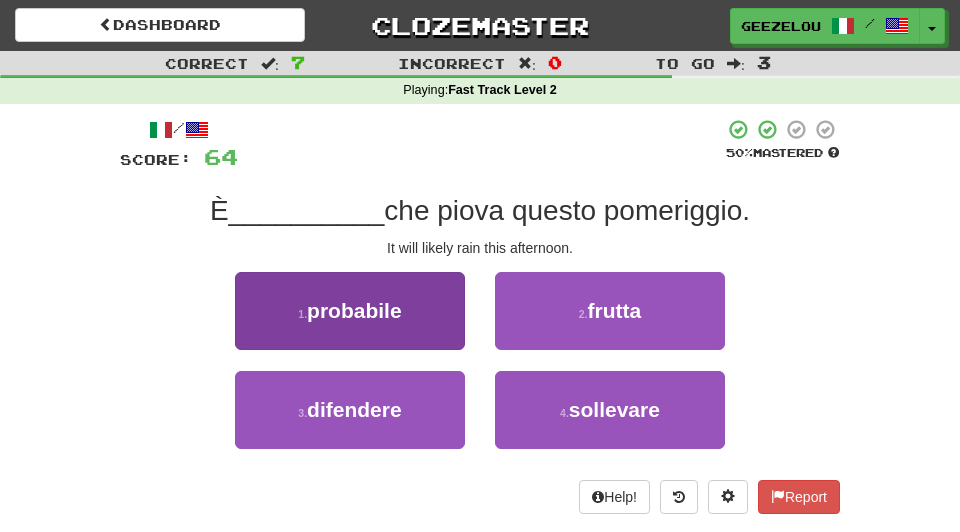 click on "probabile" at bounding box center (354, 310) 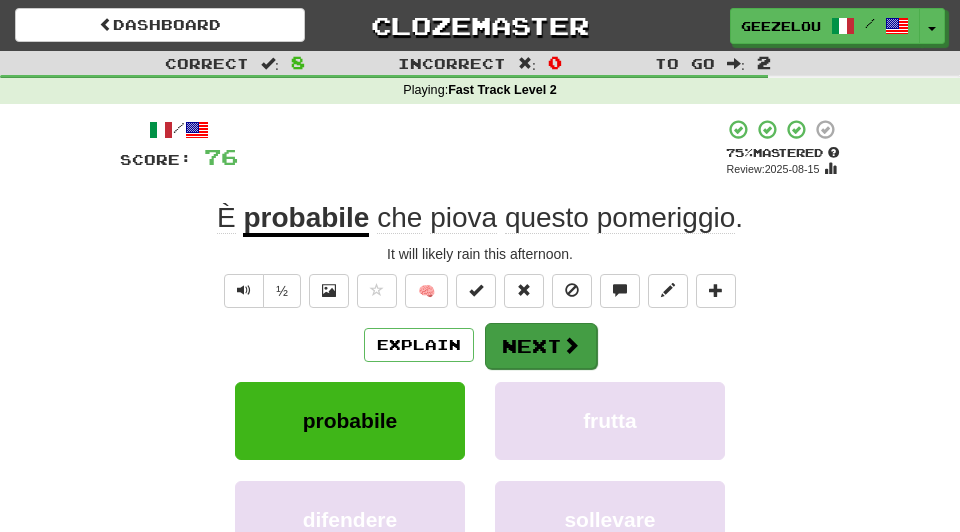 click on "Next" at bounding box center [541, 346] 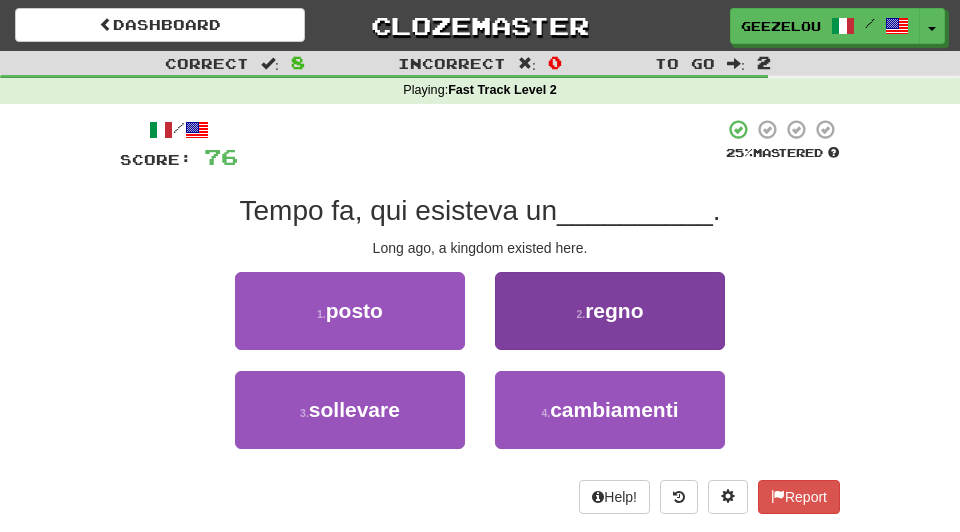 click on "regno" at bounding box center (614, 310) 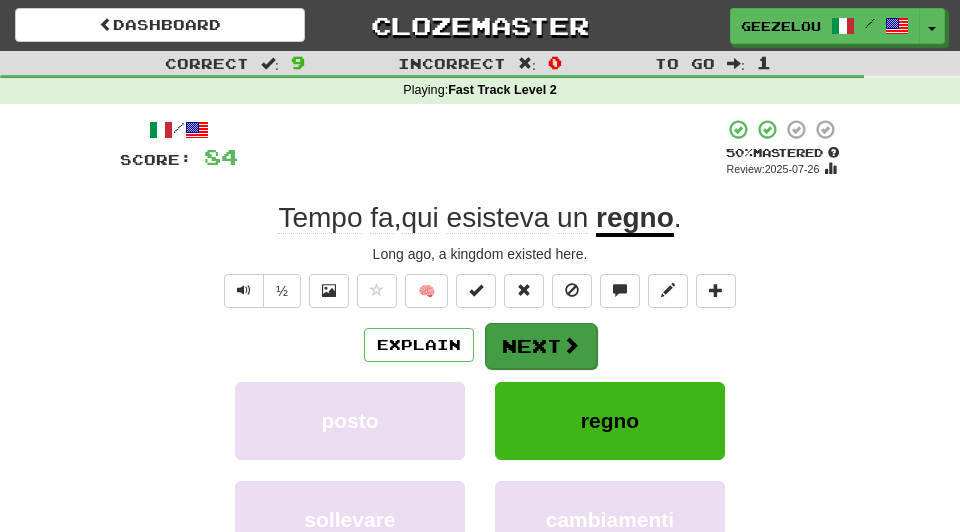 click on "Next" at bounding box center (541, 346) 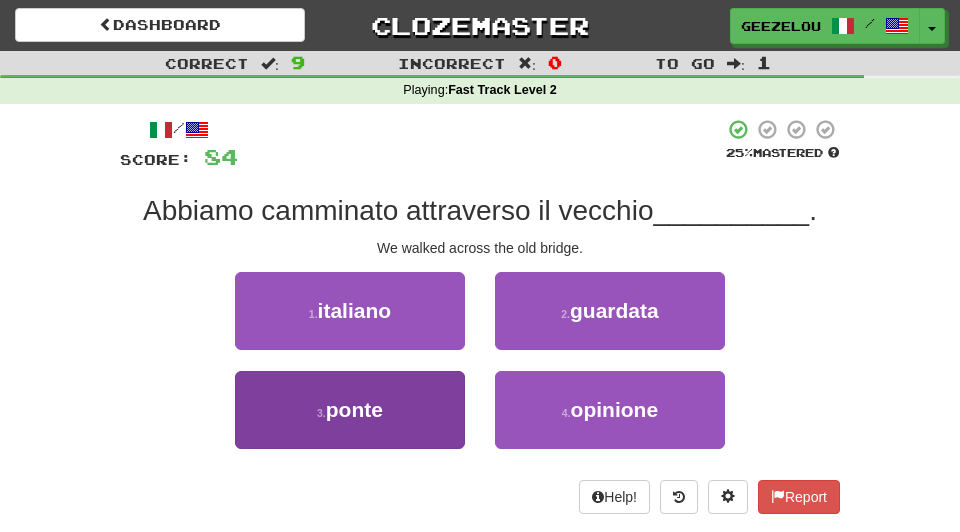 click on "3 .  ponte" at bounding box center [350, 410] 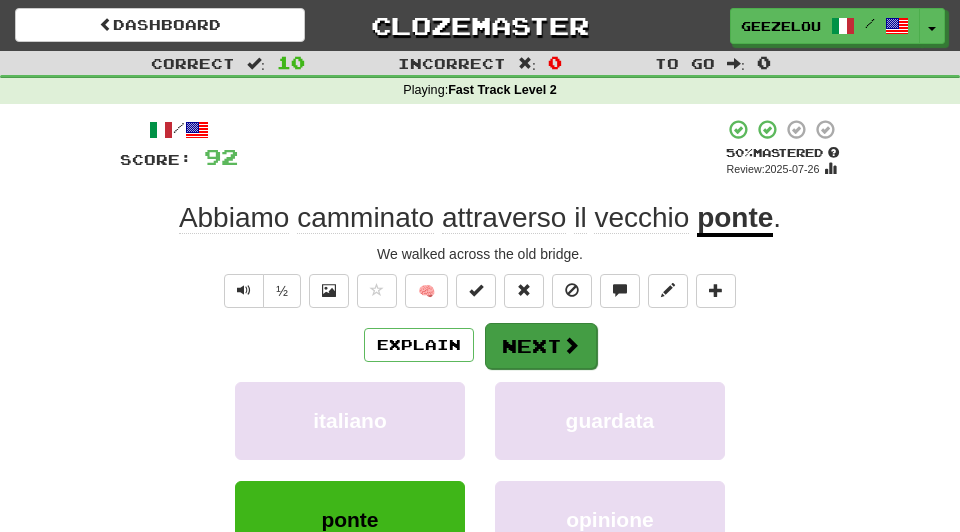 click on "Next" at bounding box center (541, 346) 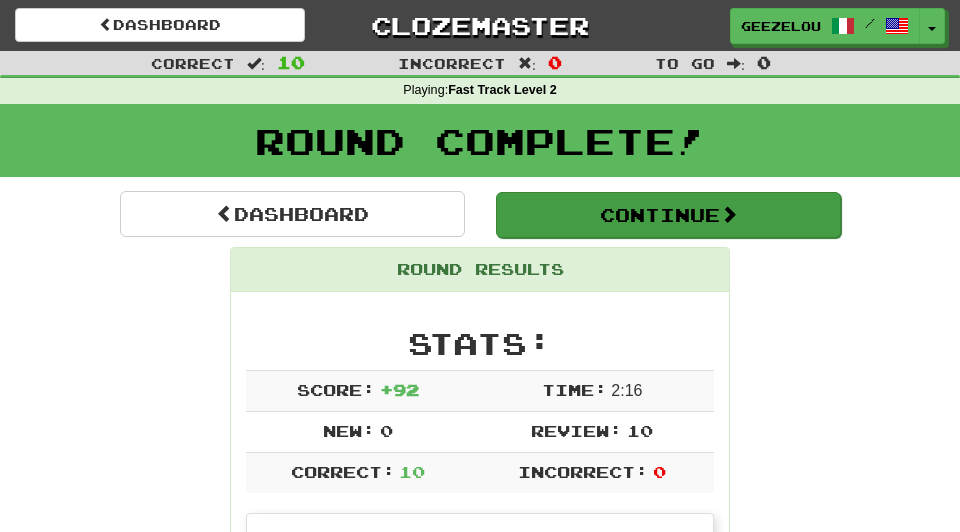 click on "Continue" at bounding box center [668, 215] 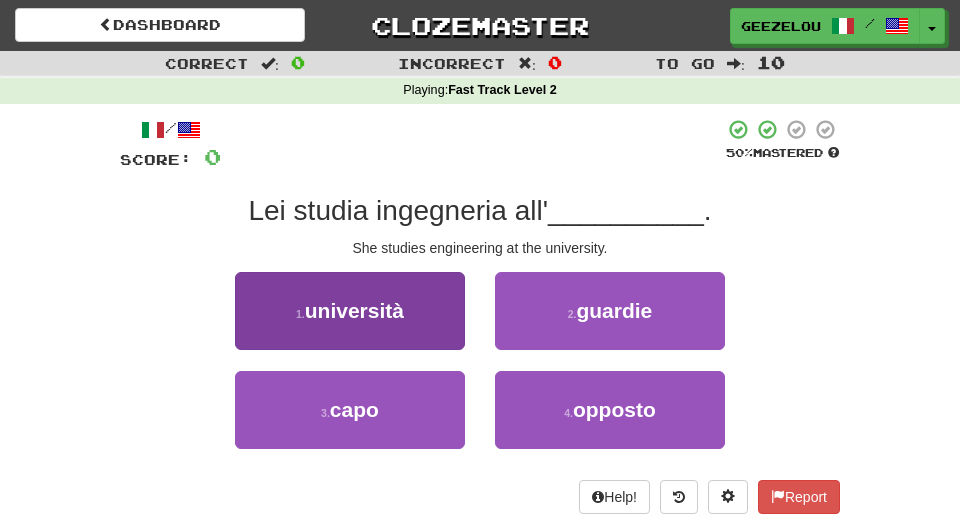 click on "università" at bounding box center (354, 310) 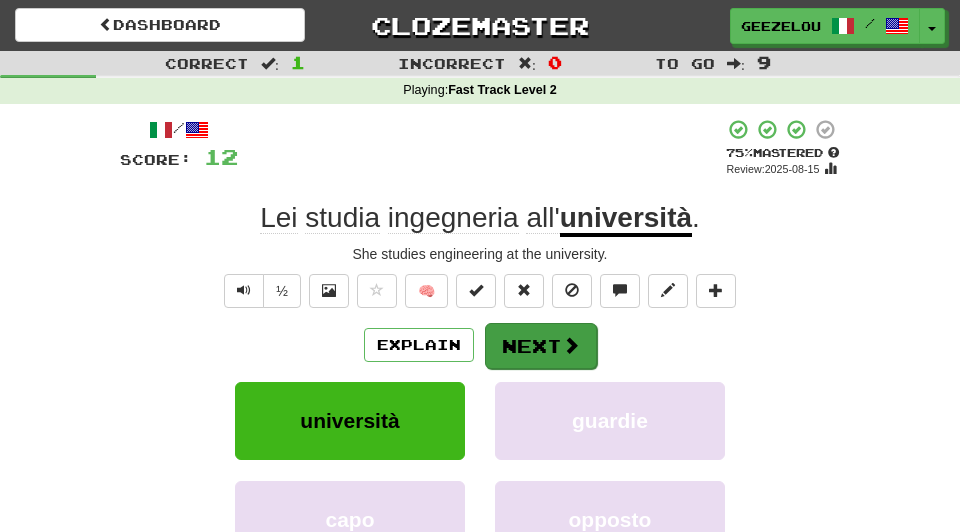click on "Next" at bounding box center (541, 346) 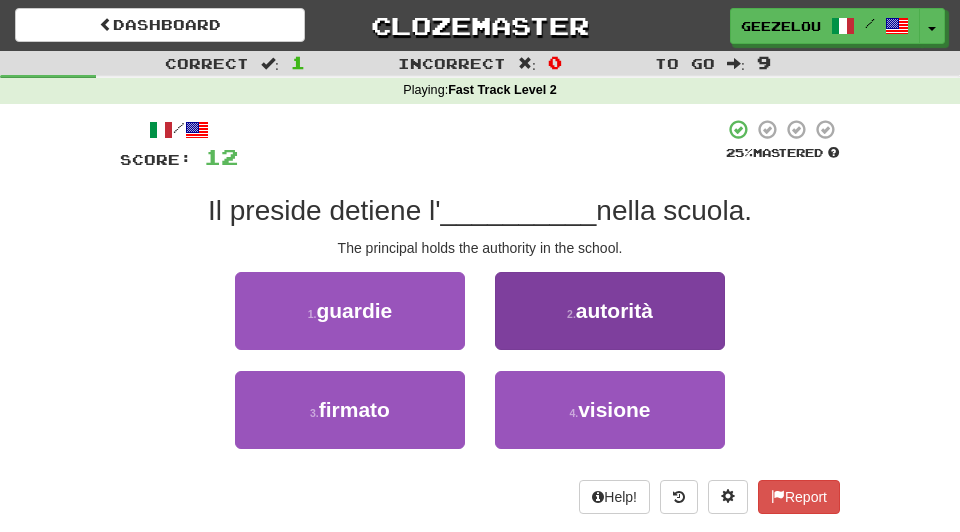 click on "autorità" at bounding box center (614, 310) 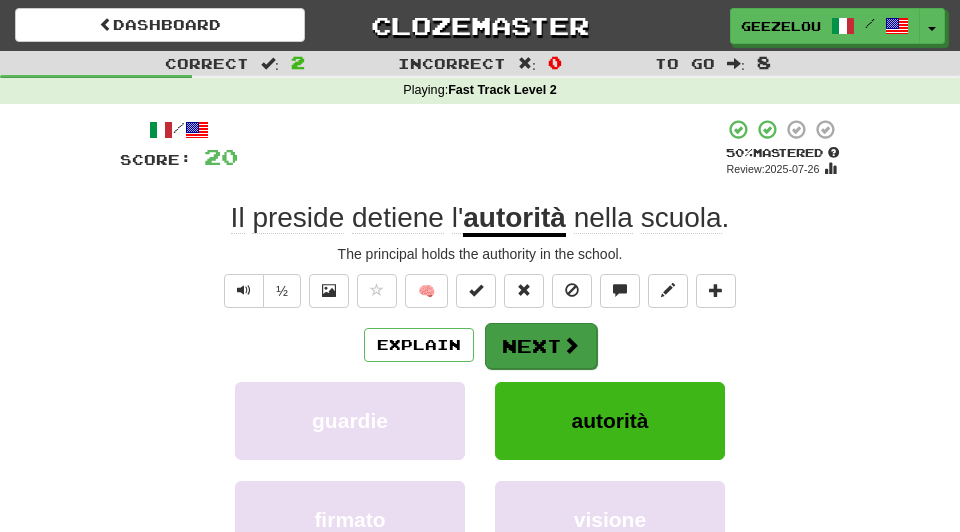 click on "Next" at bounding box center (541, 346) 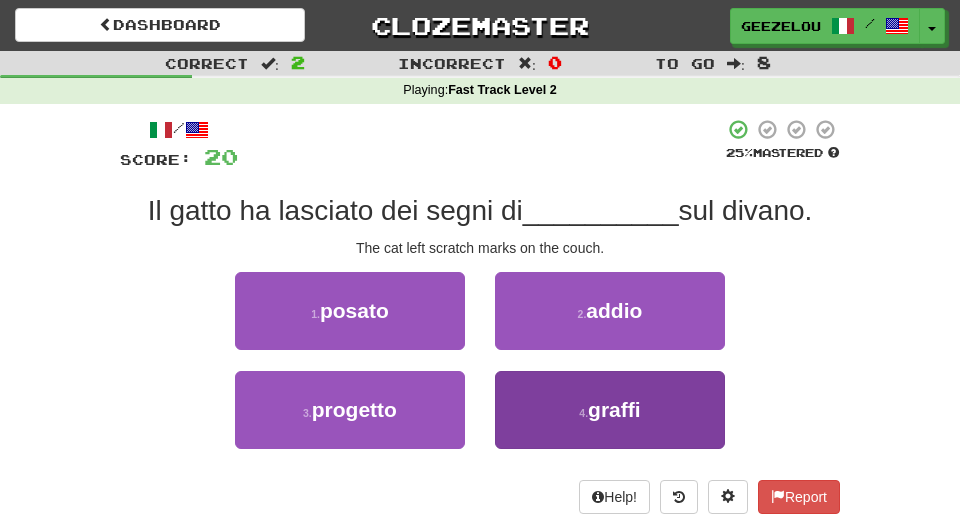 click on "graffi" at bounding box center [614, 409] 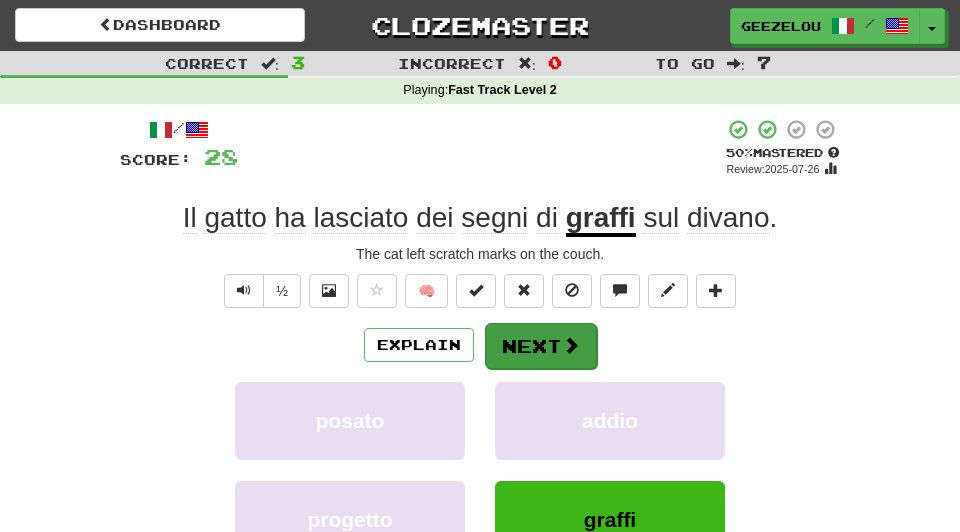 click on "Next" at bounding box center (541, 346) 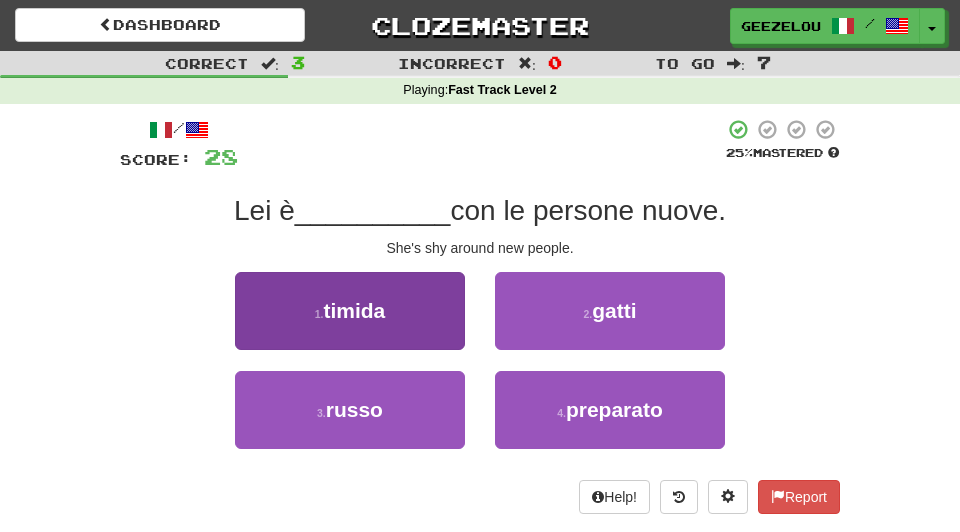 click on "1 .  timida" at bounding box center [350, 311] 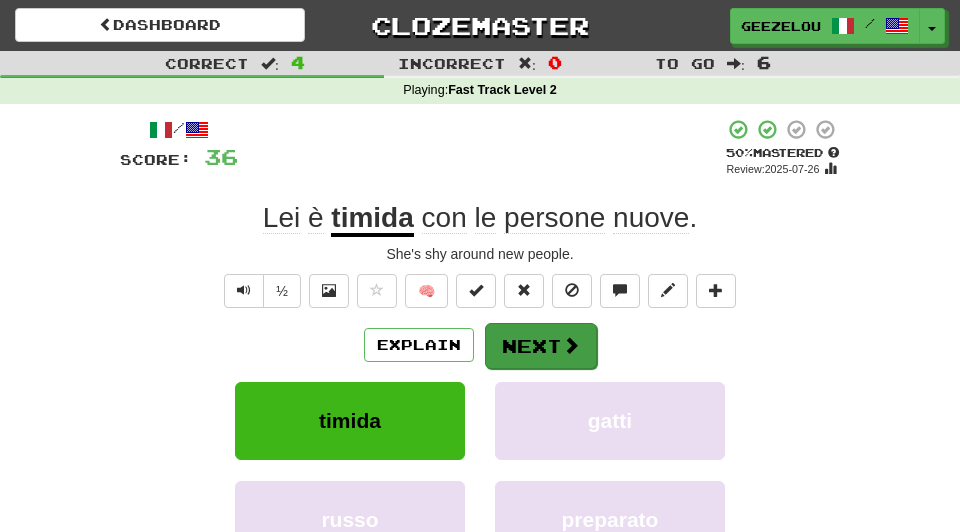 click on "Next" at bounding box center [541, 346] 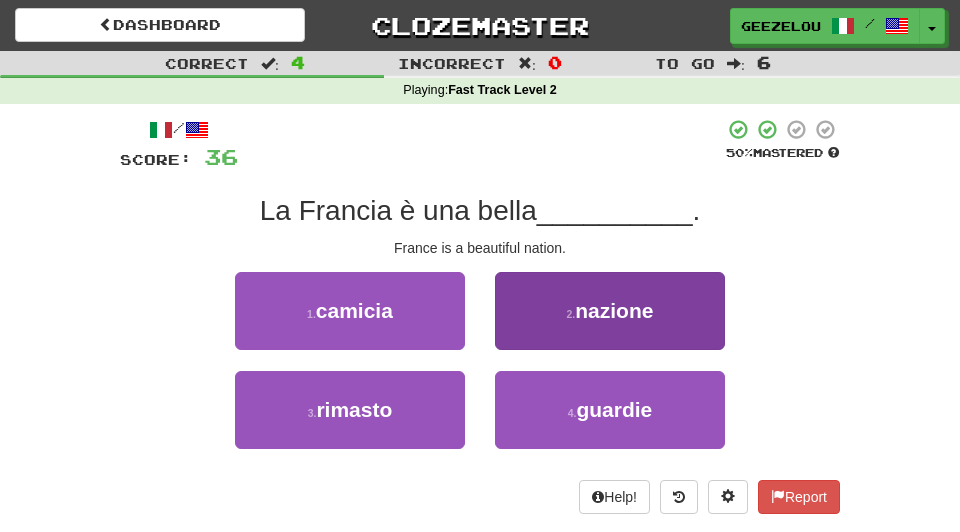 click on "nazione" at bounding box center [614, 310] 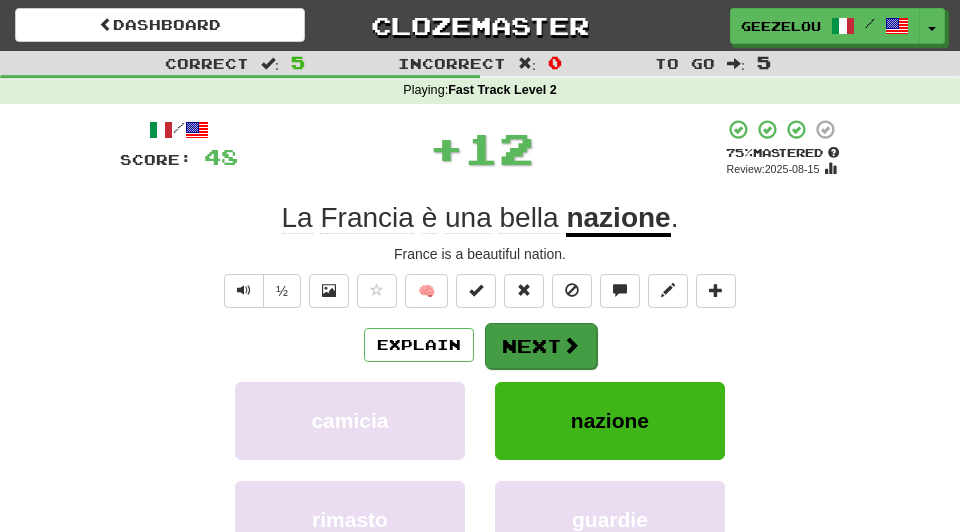 click on "Next" at bounding box center (541, 346) 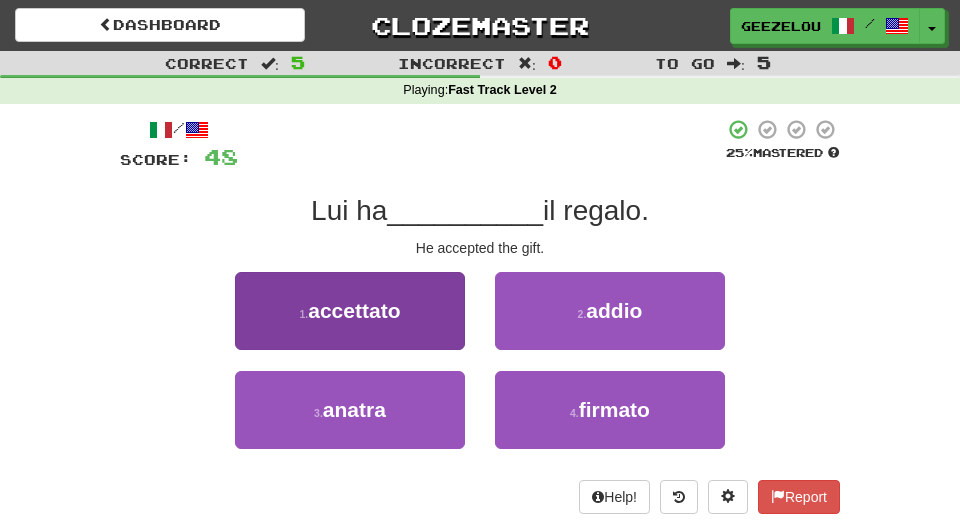 click on "1 .  accettato" at bounding box center (350, 311) 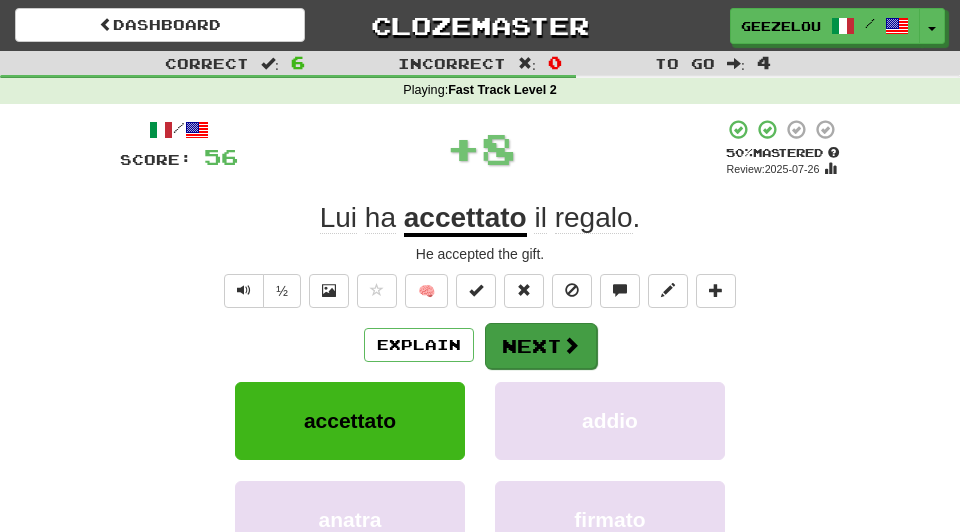 click on "Next" at bounding box center [541, 346] 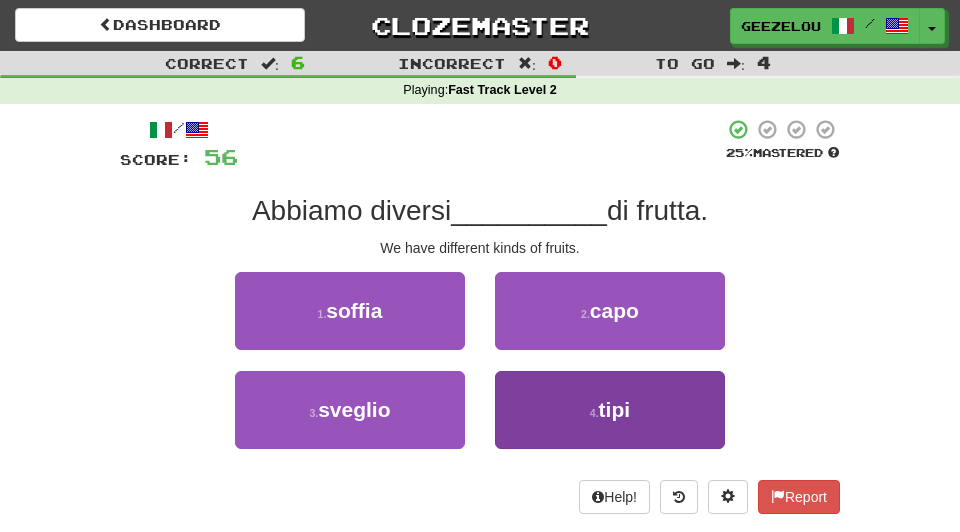 click on "4 ." at bounding box center (594, 413) 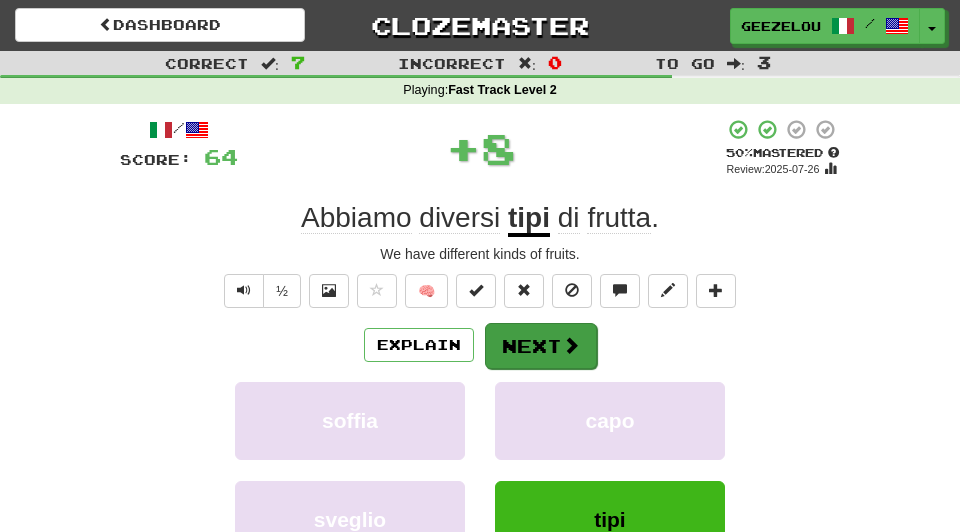 click on "Next" at bounding box center [541, 346] 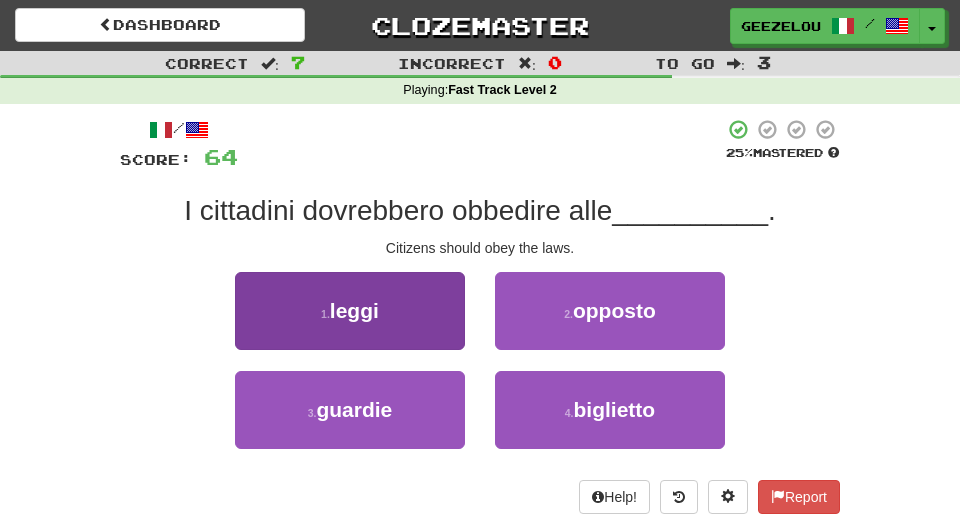 click on "1 .  leggi" at bounding box center [350, 311] 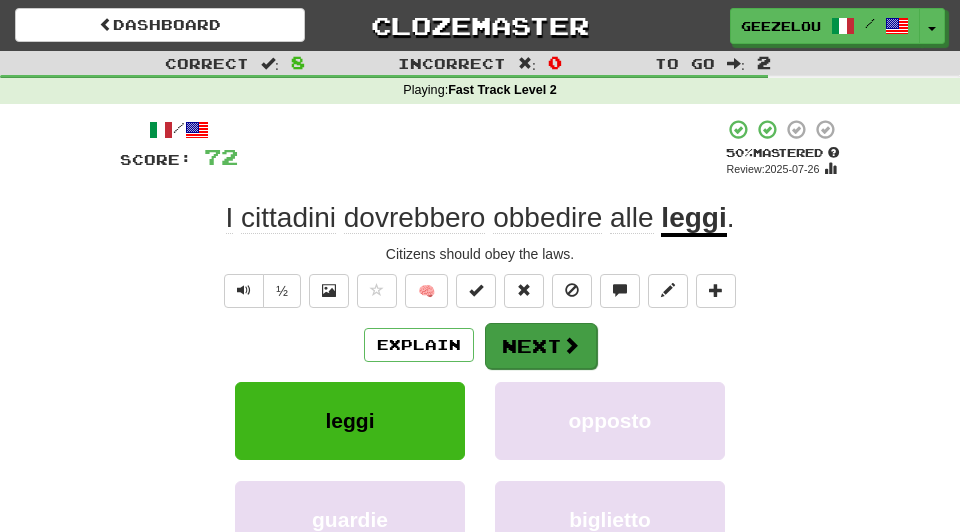 click on "Next" at bounding box center [541, 346] 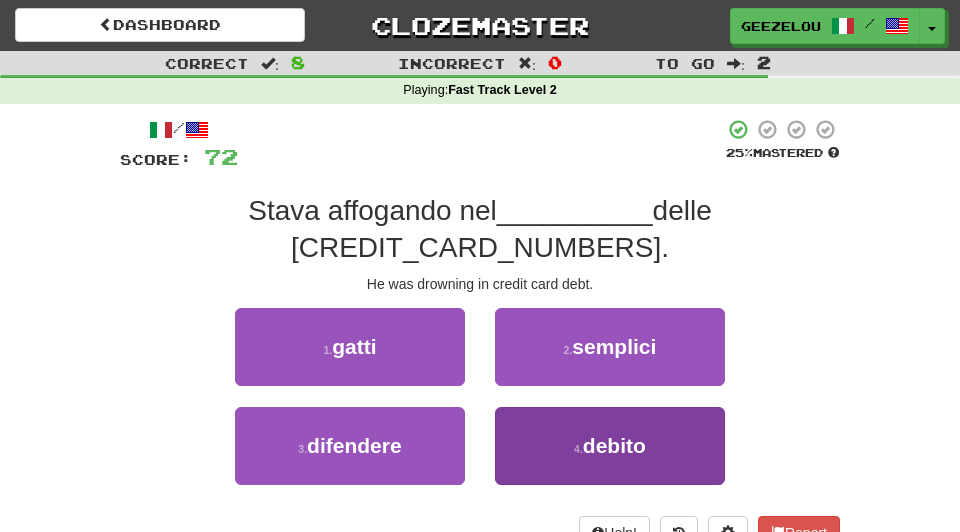 click on "debito" at bounding box center [614, 445] 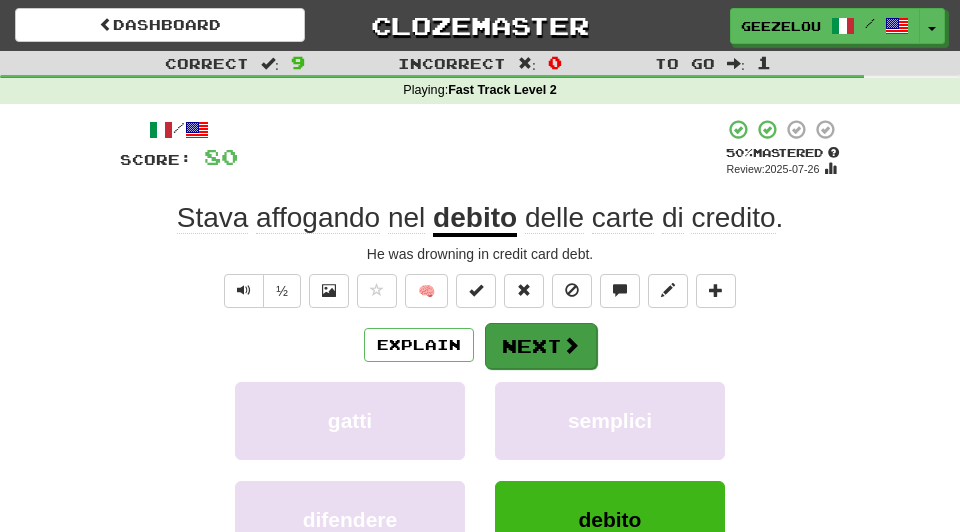 click on "Next" at bounding box center [541, 346] 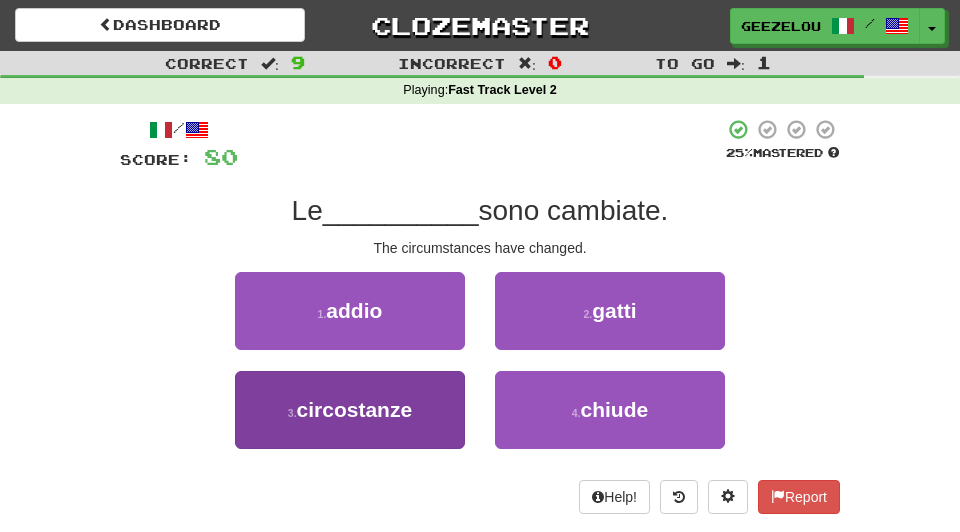 click on "circostanze" at bounding box center [355, 409] 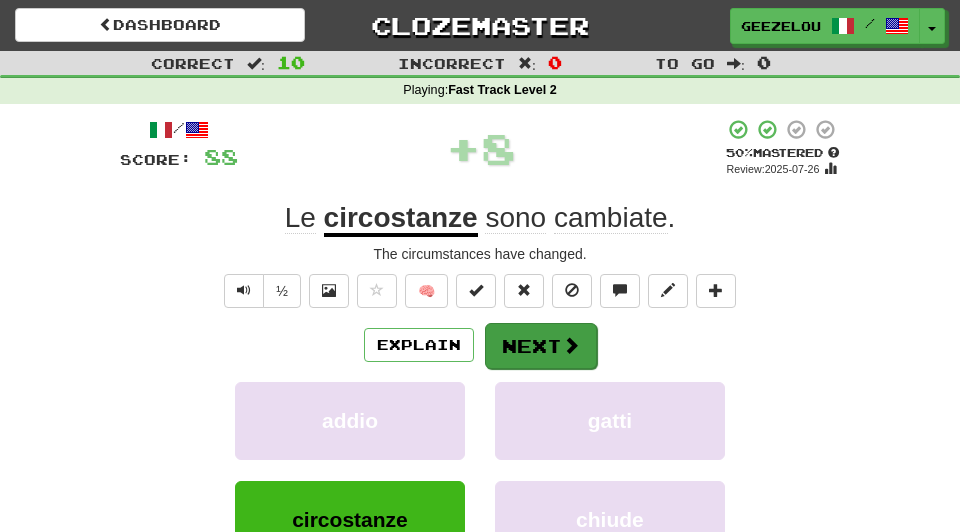 click on "Next" at bounding box center (541, 346) 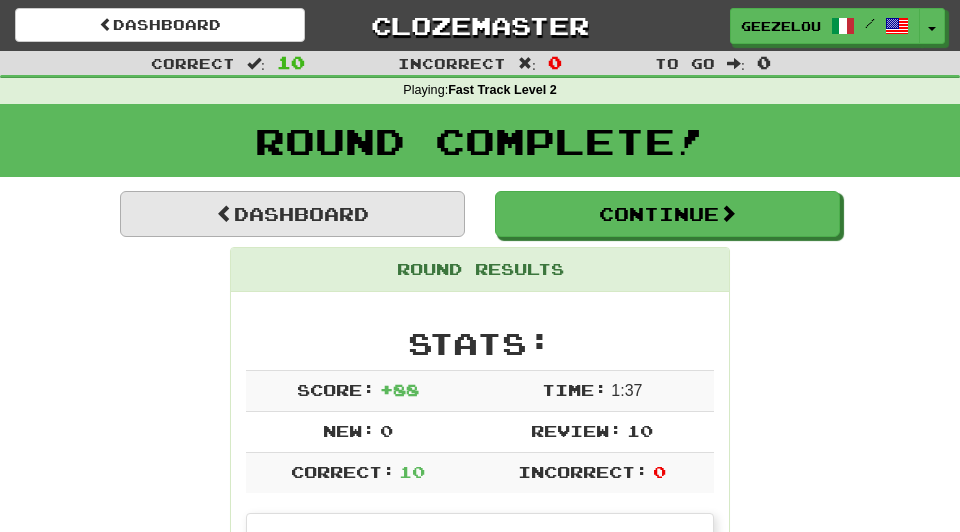 click on "Dashboard" at bounding box center (292, 214) 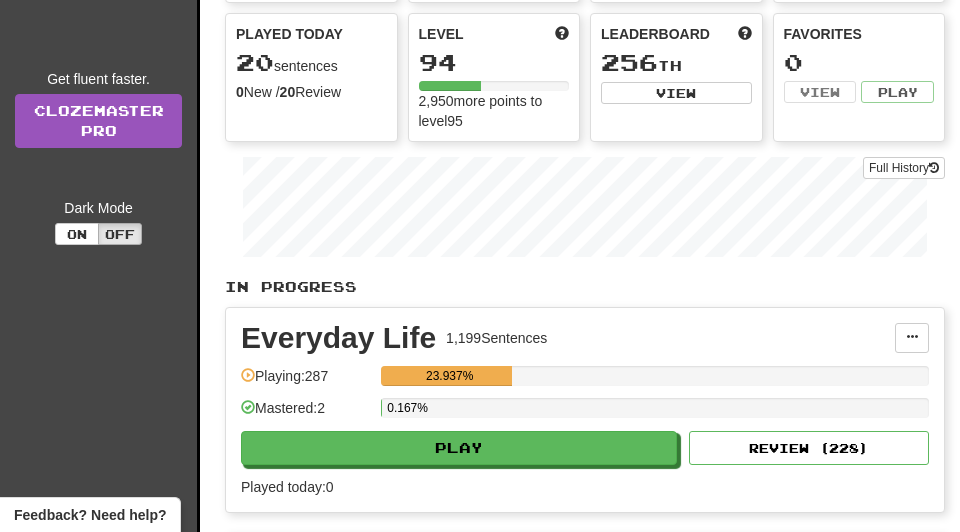 scroll, scrollTop: 230, scrollLeft: 0, axis: vertical 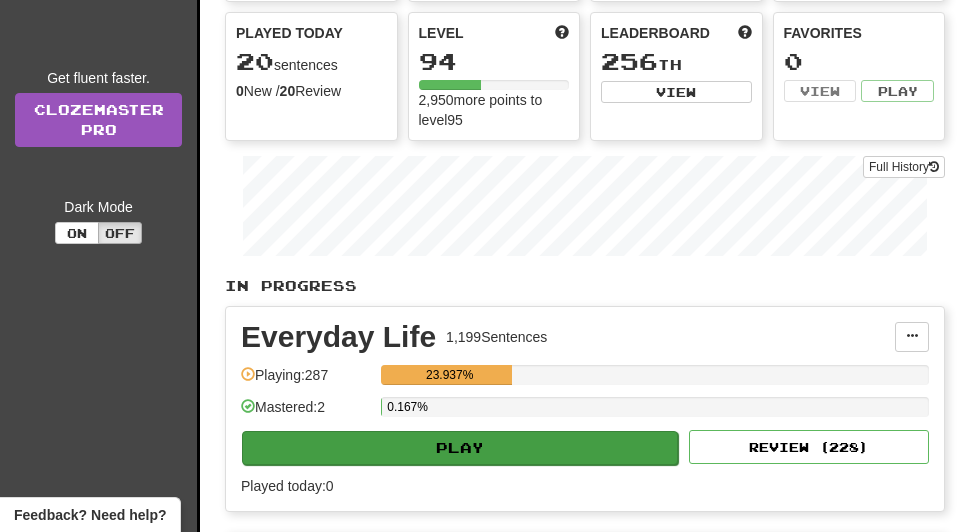 click on "Play" at bounding box center (460, 448) 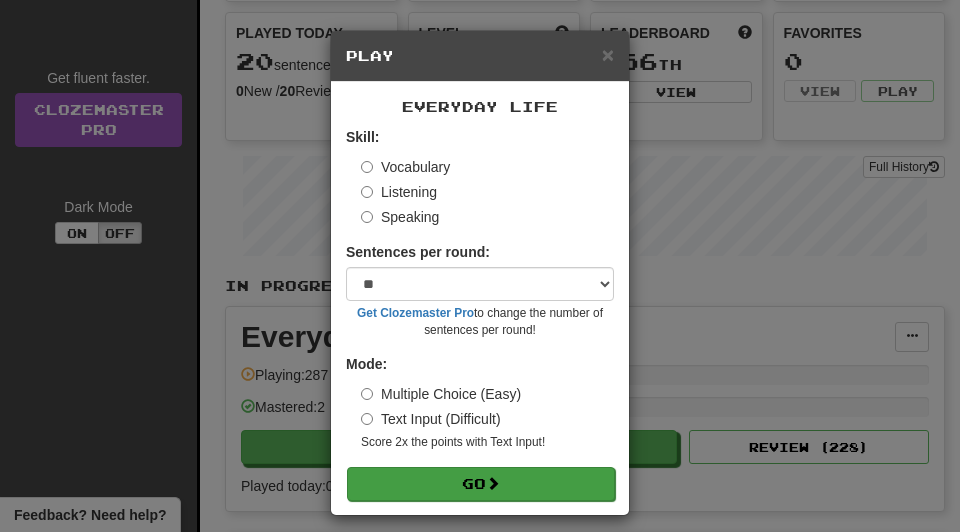 click on "Go" at bounding box center [481, 484] 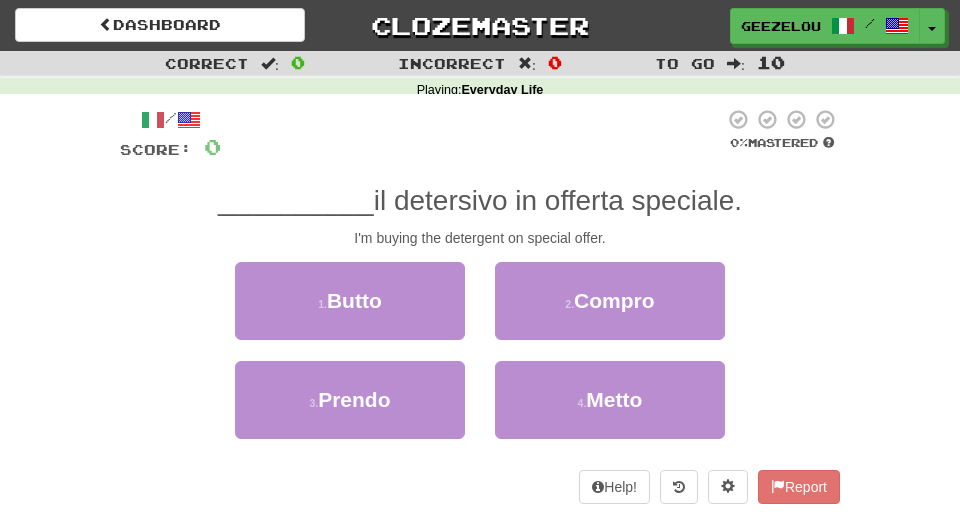 scroll, scrollTop: 0, scrollLeft: 0, axis: both 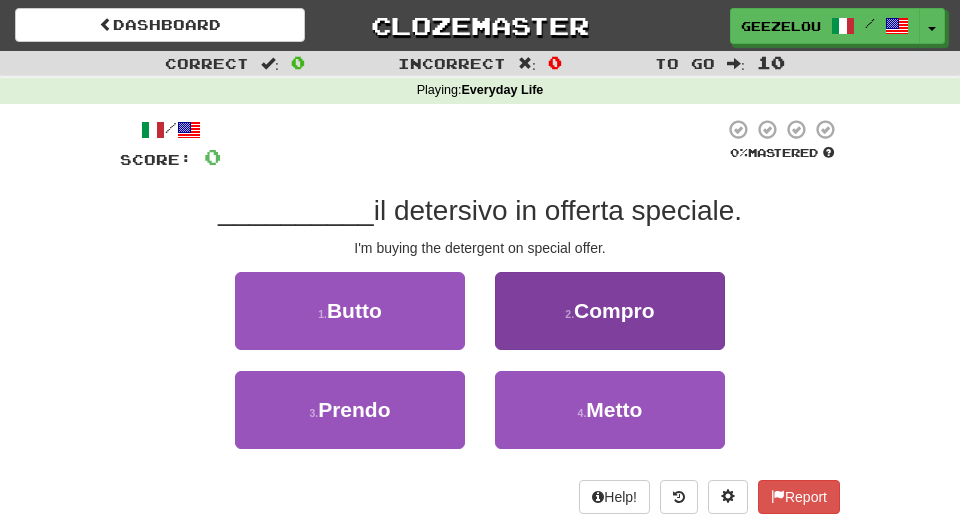 click on "Compro" at bounding box center (614, 310) 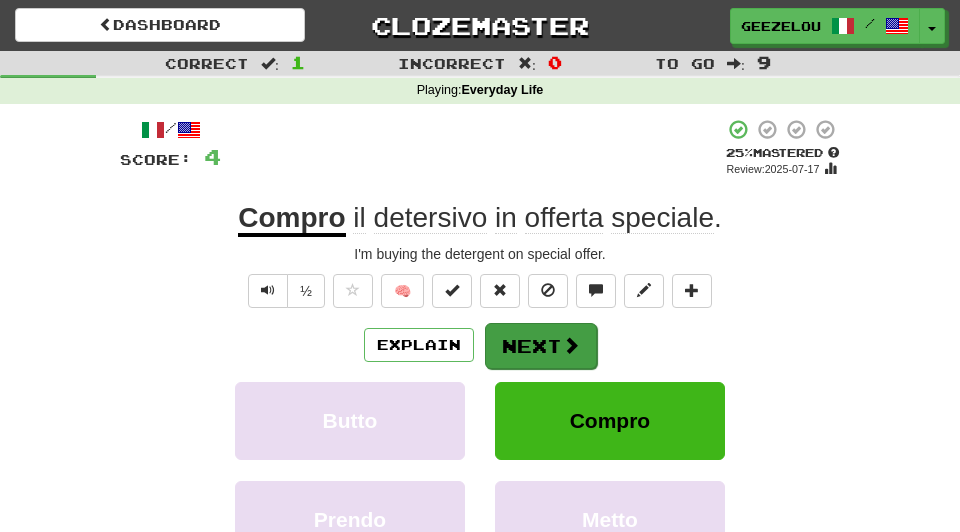 click on "Next" at bounding box center [541, 346] 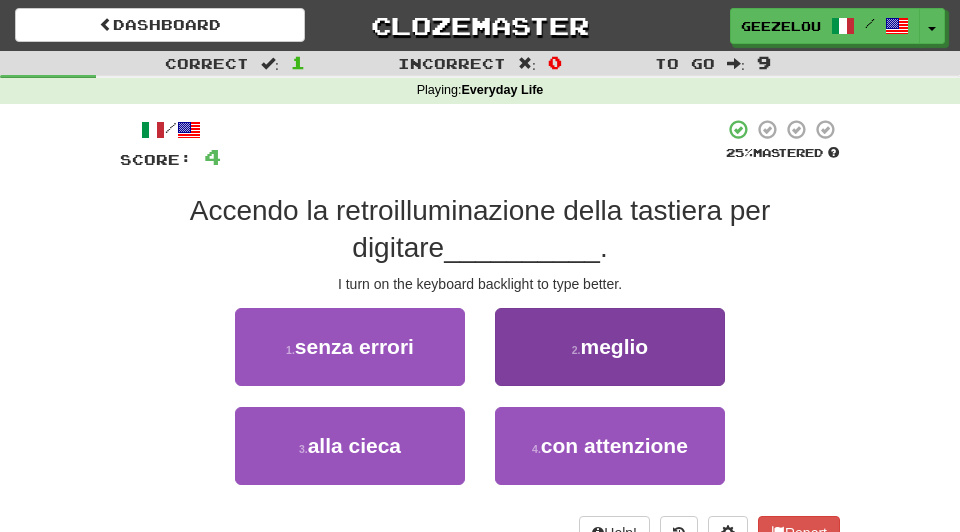 click on "meglio" at bounding box center (615, 346) 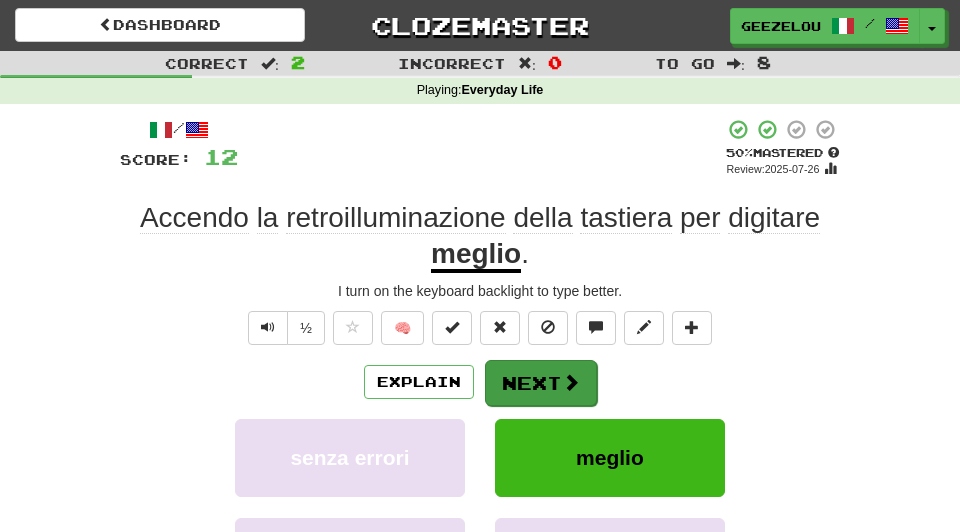click on "Next" at bounding box center (541, 383) 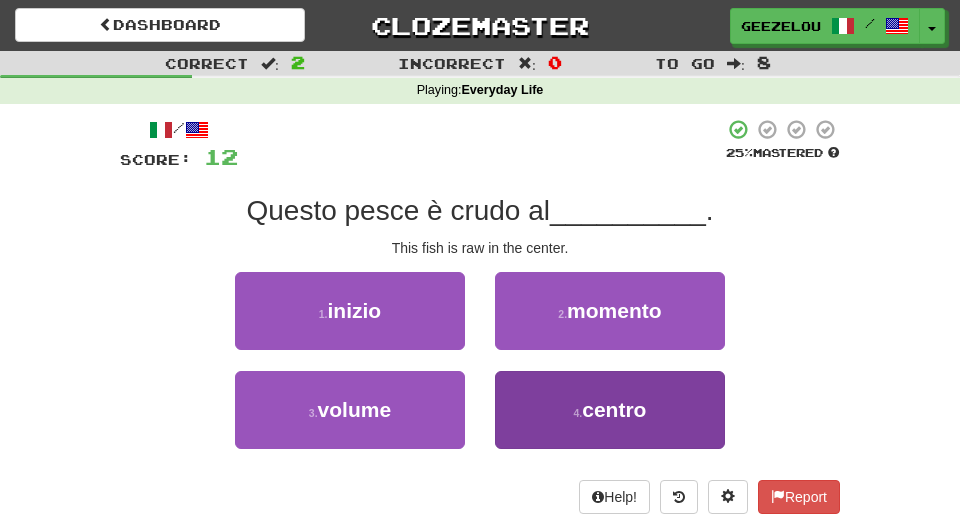 click on "centro" at bounding box center [614, 409] 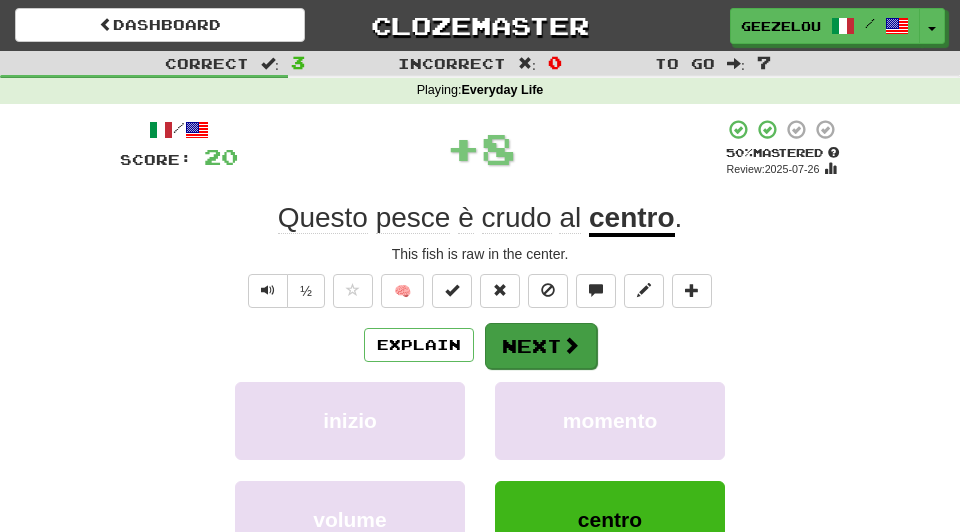 click on "Next" at bounding box center [541, 346] 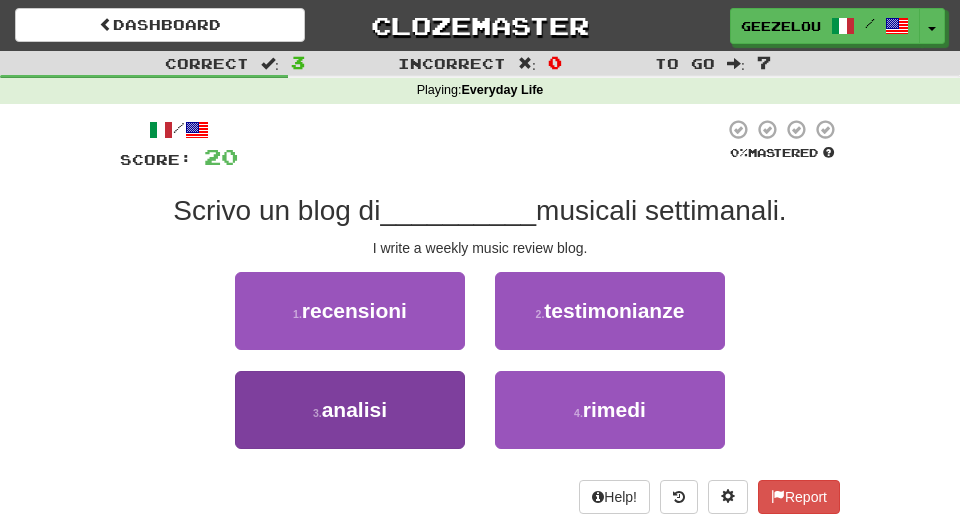 click on "3 .  analisi" at bounding box center (350, 410) 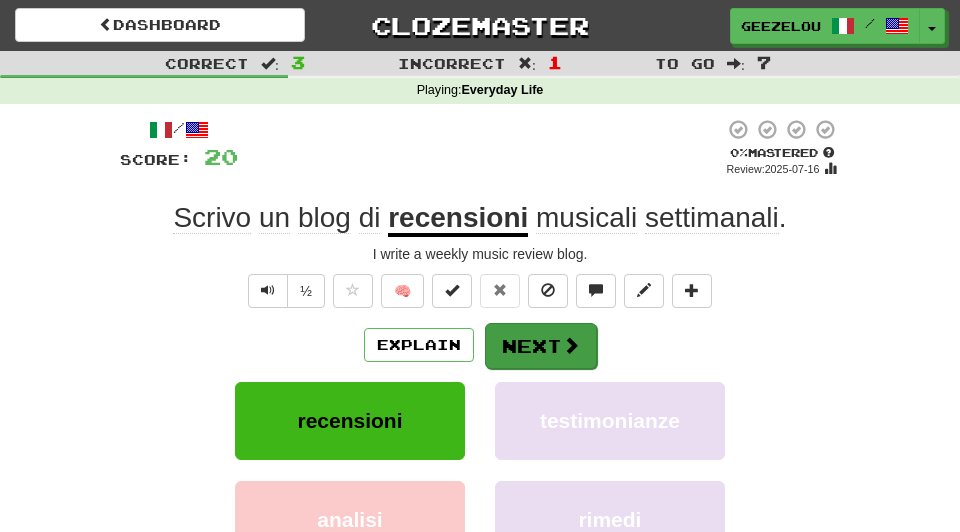 click on "Next" at bounding box center (541, 346) 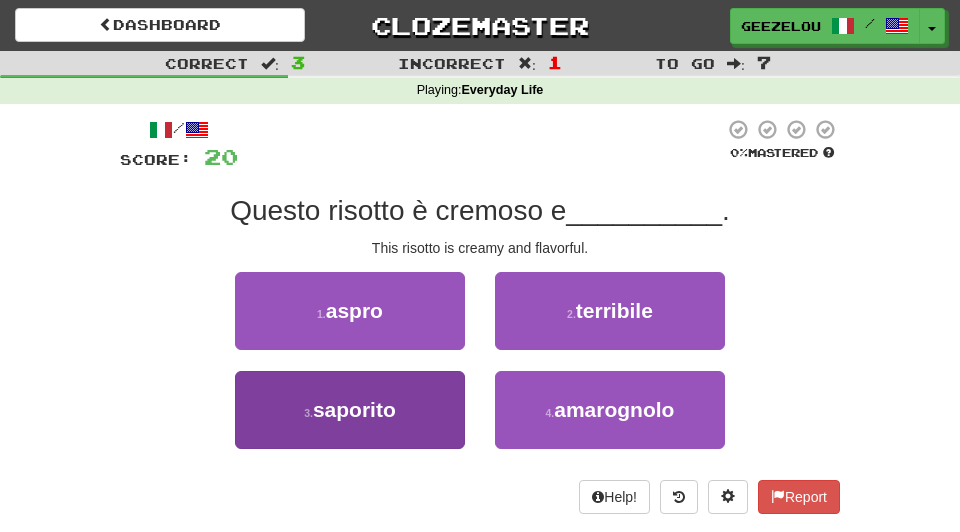 click on "3 .  saporito" at bounding box center [350, 410] 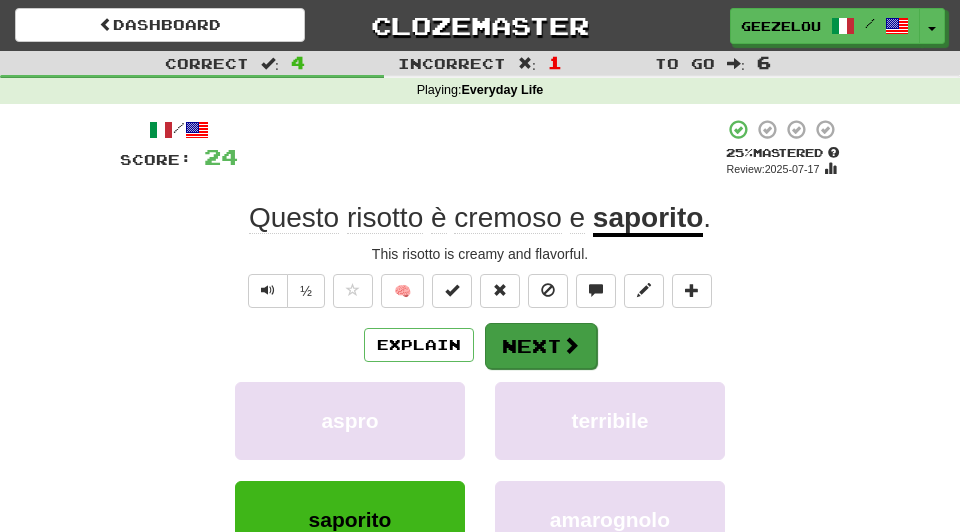 click on "Next" at bounding box center (541, 346) 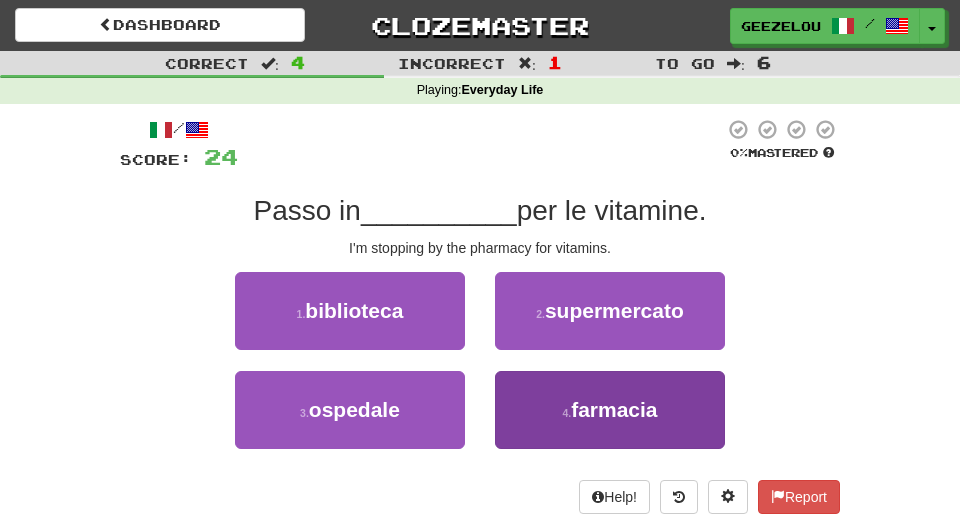 click on "farmacia" at bounding box center (614, 409) 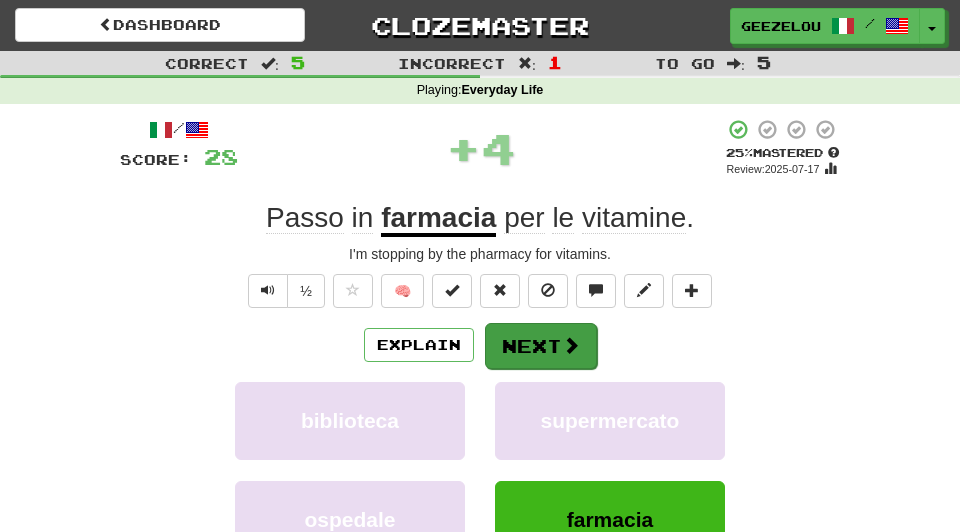 click on "Next" at bounding box center [541, 346] 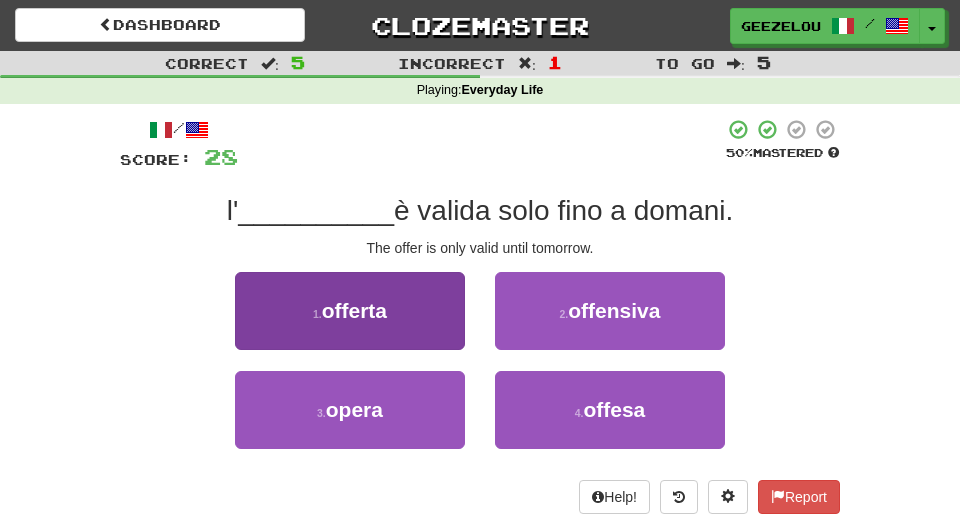 click on "1 .  offerta" at bounding box center [350, 311] 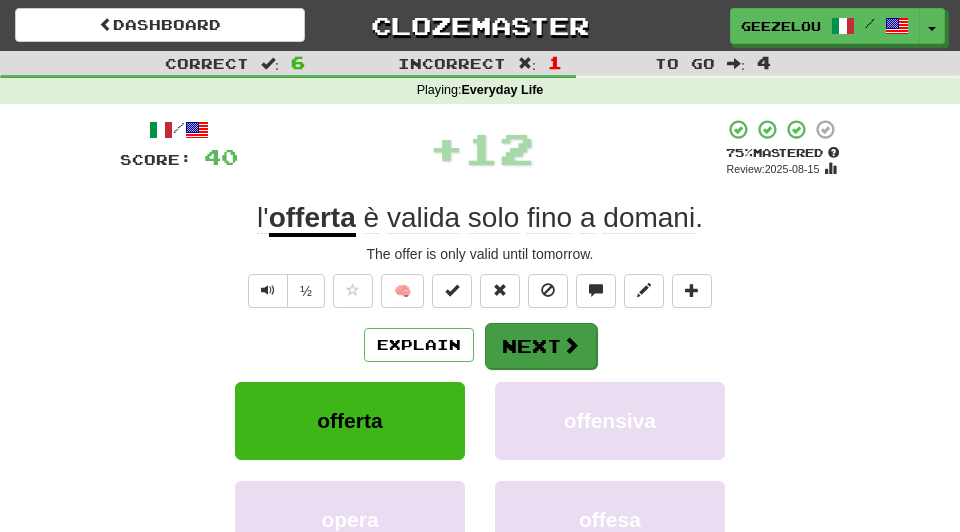click on "Next" at bounding box center (541, 346) 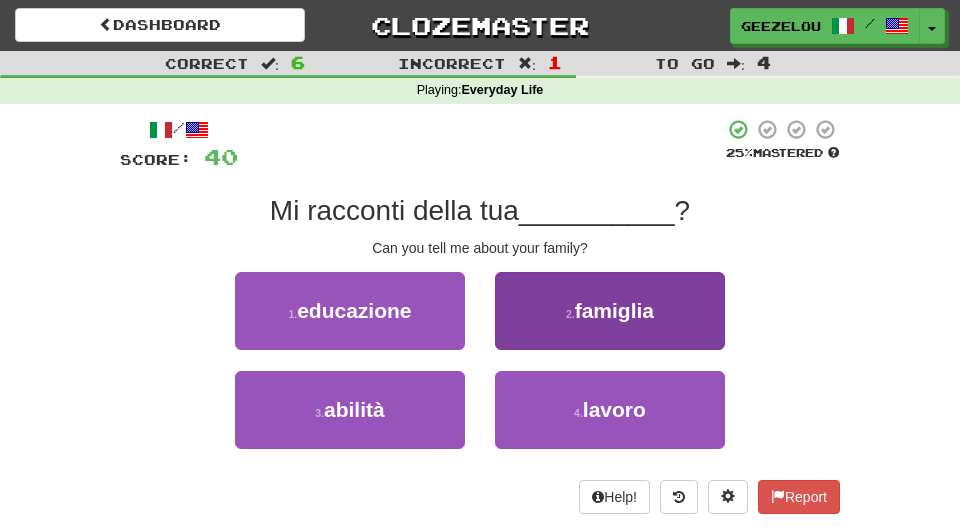 drag, startPoint x: 664, startPoint y: 332, endPoint x: 667, endPoint y: 320, distance: 12.369317 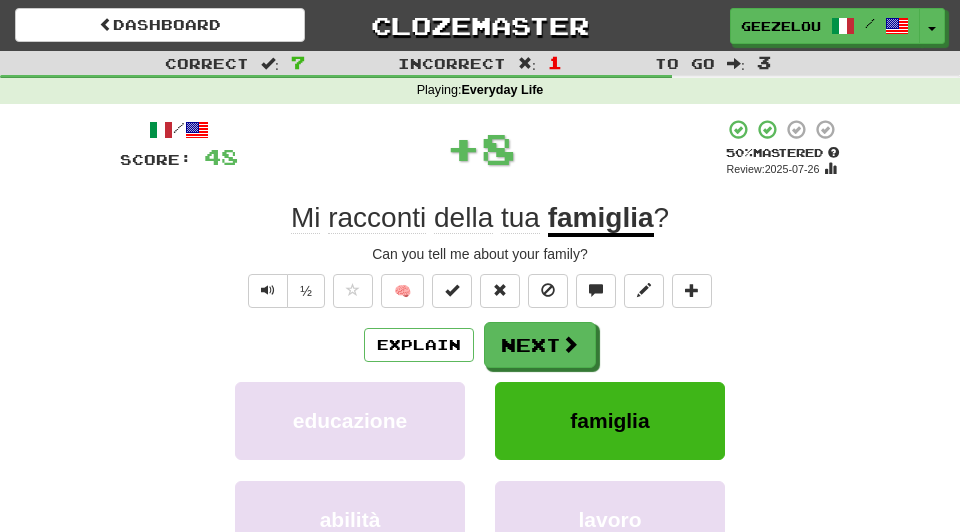 click on "Explain Next" at bounding box center (480, 345) 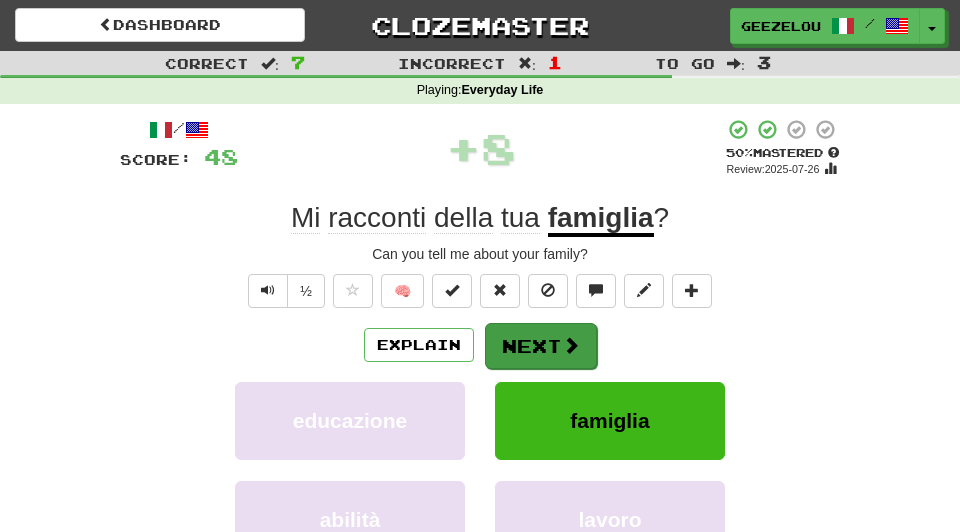 click on "Next" at bounding box center [541, 346] 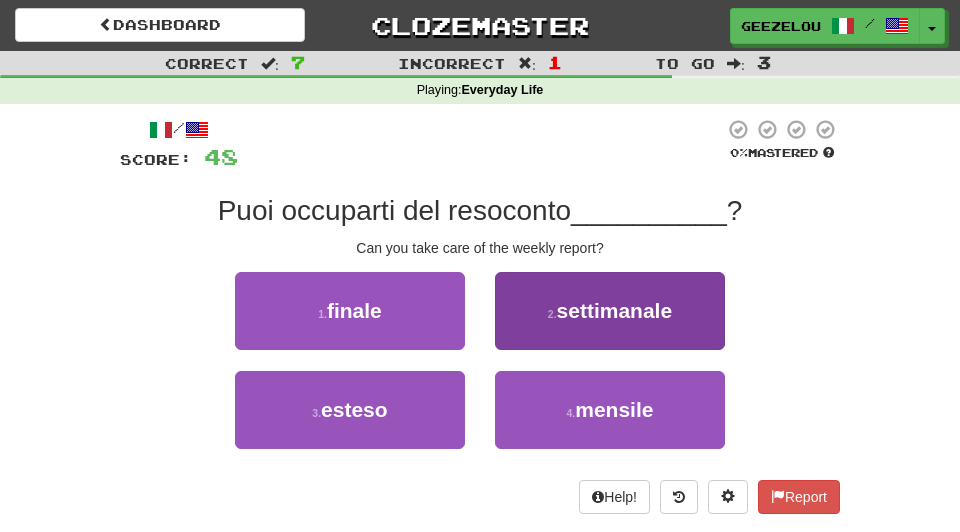 click on "settimanale" at bounding box center (615, 310) 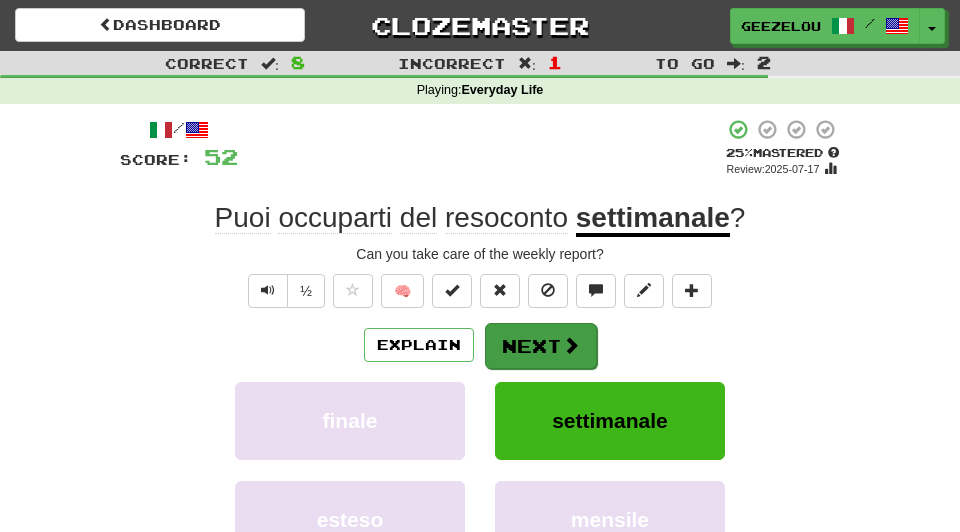 click on "Next" at bounding box center (541, 346) 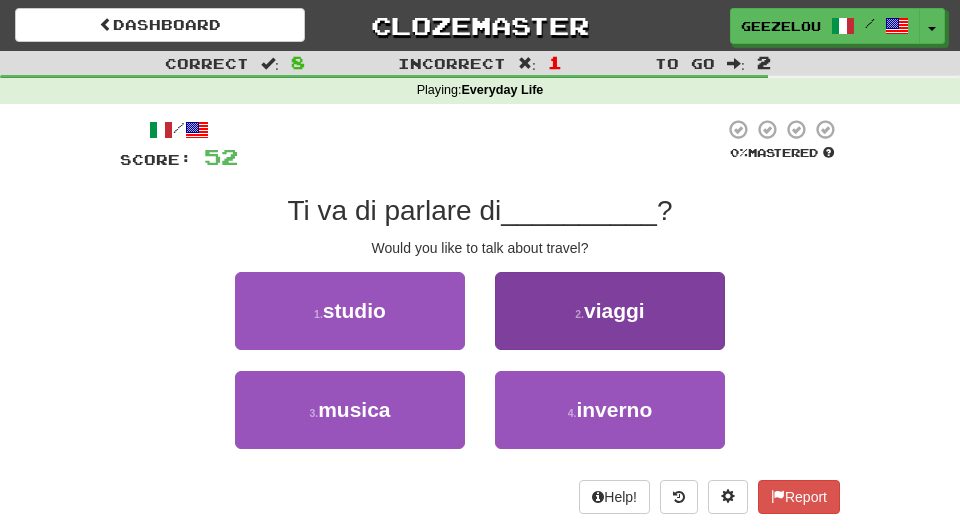 click on "viaggi" at bounding box center [614, 310] 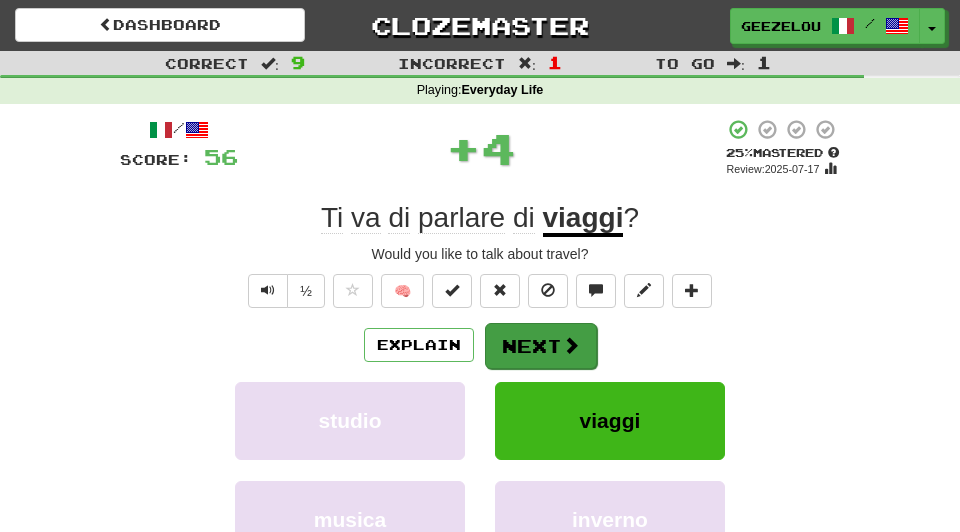 click on "Next" at bounding box center (541, 346) 